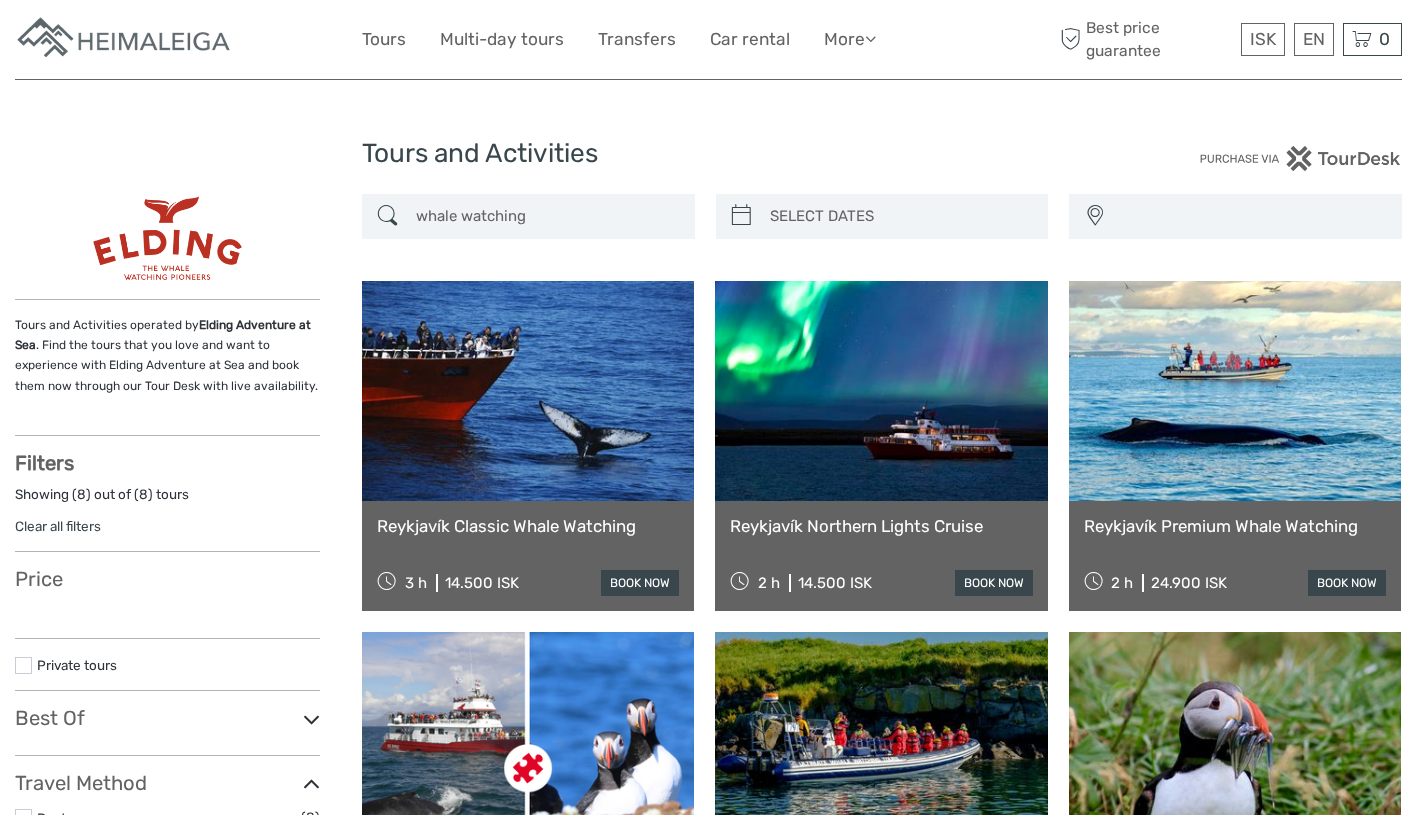 scroll, scrollTop: 0, scrollLeft: 0, axis: both 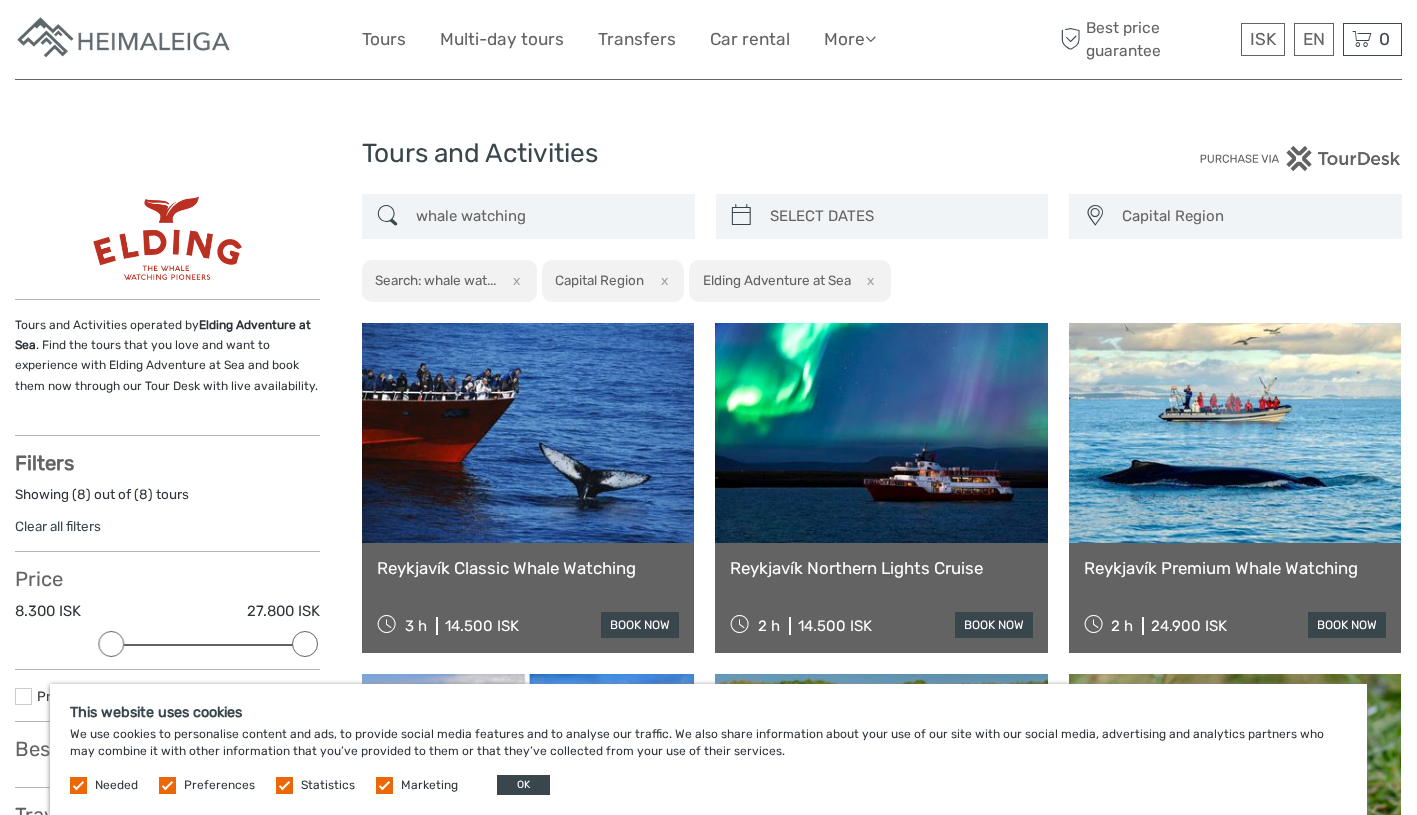 click on "2 h
14.500 ISK
book now" at bounding box center [881, 625] 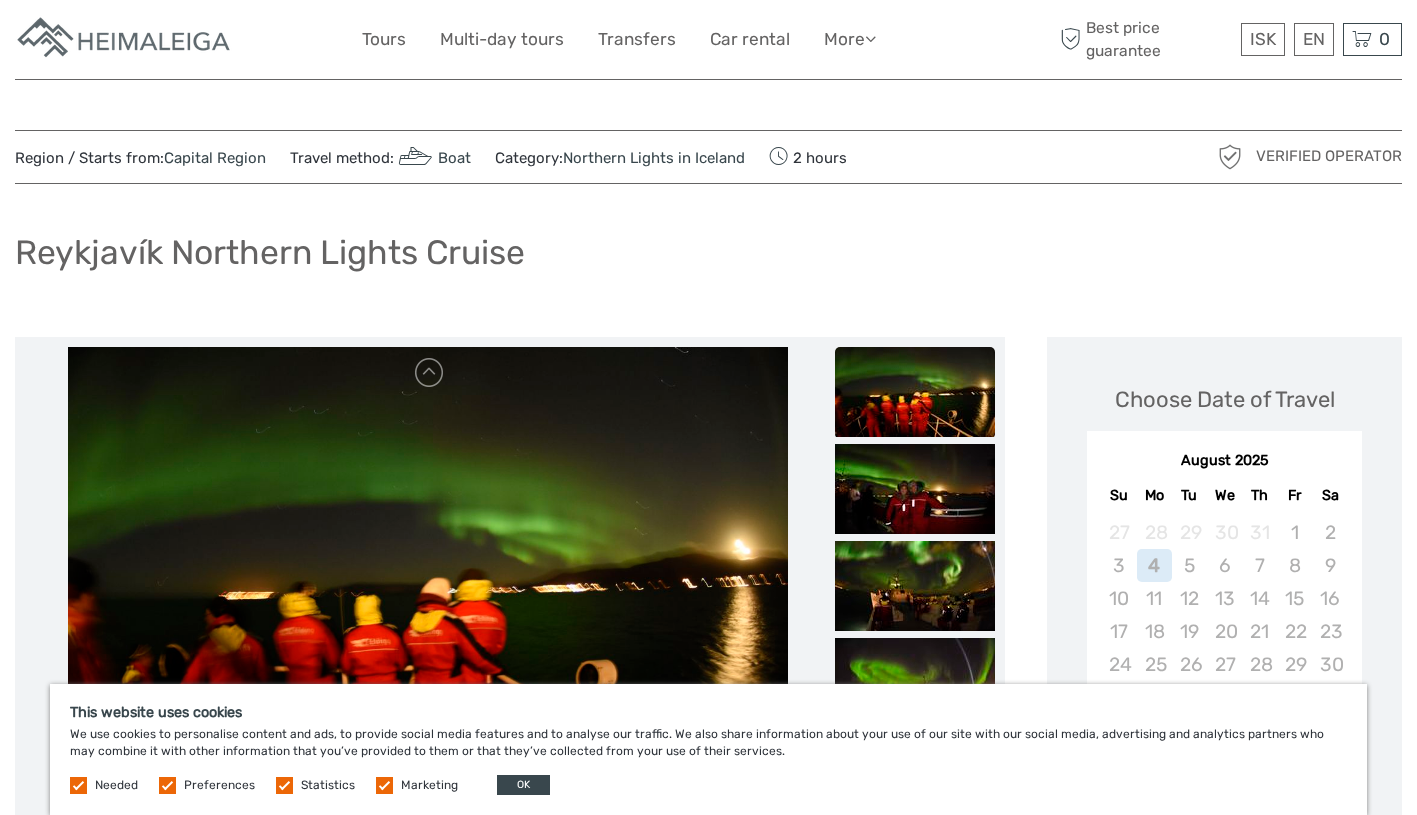 scroll, scrollTop: 240, scrollLeft: 0, axis: vertical 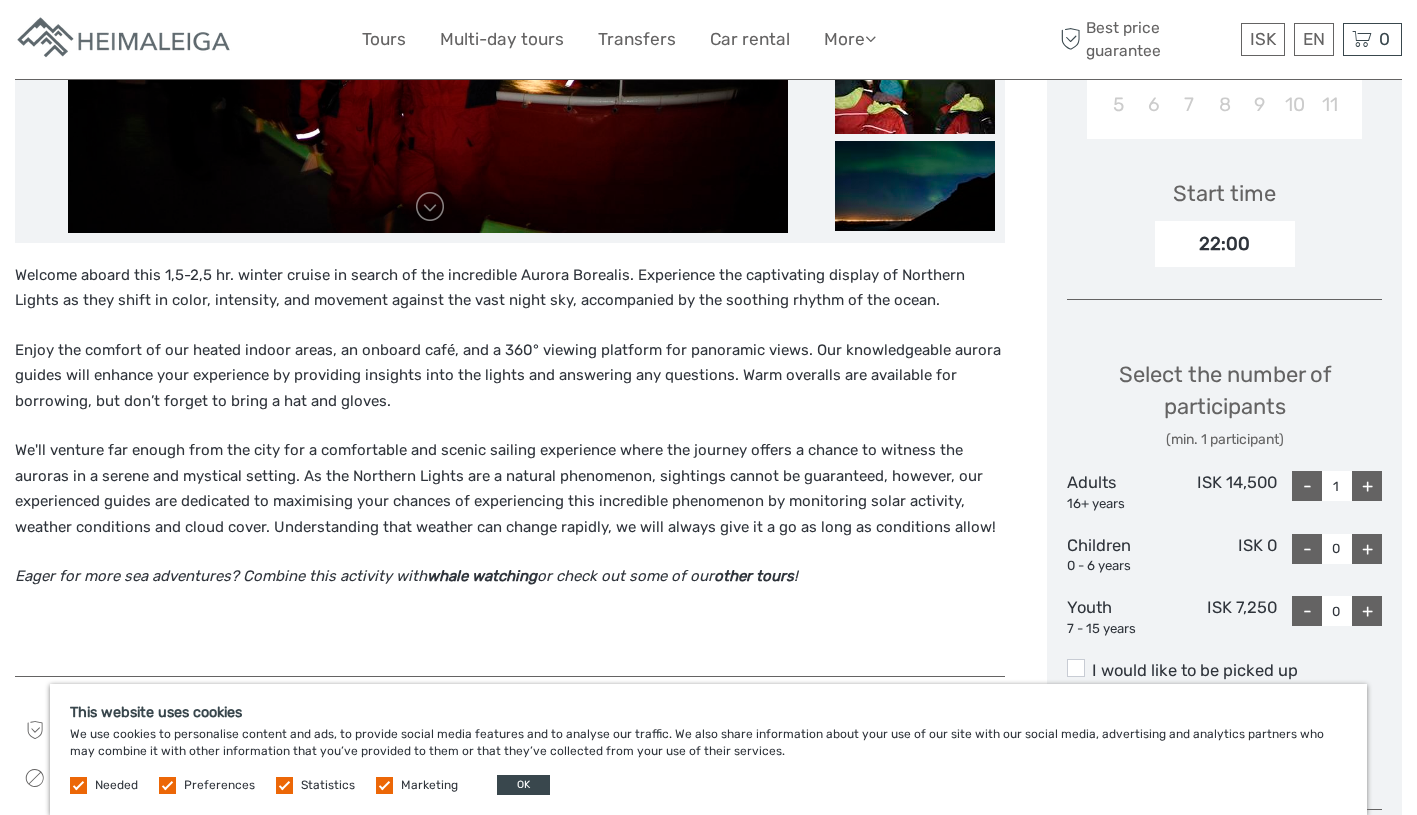 click on "+" at bounding box center (1367, 611) 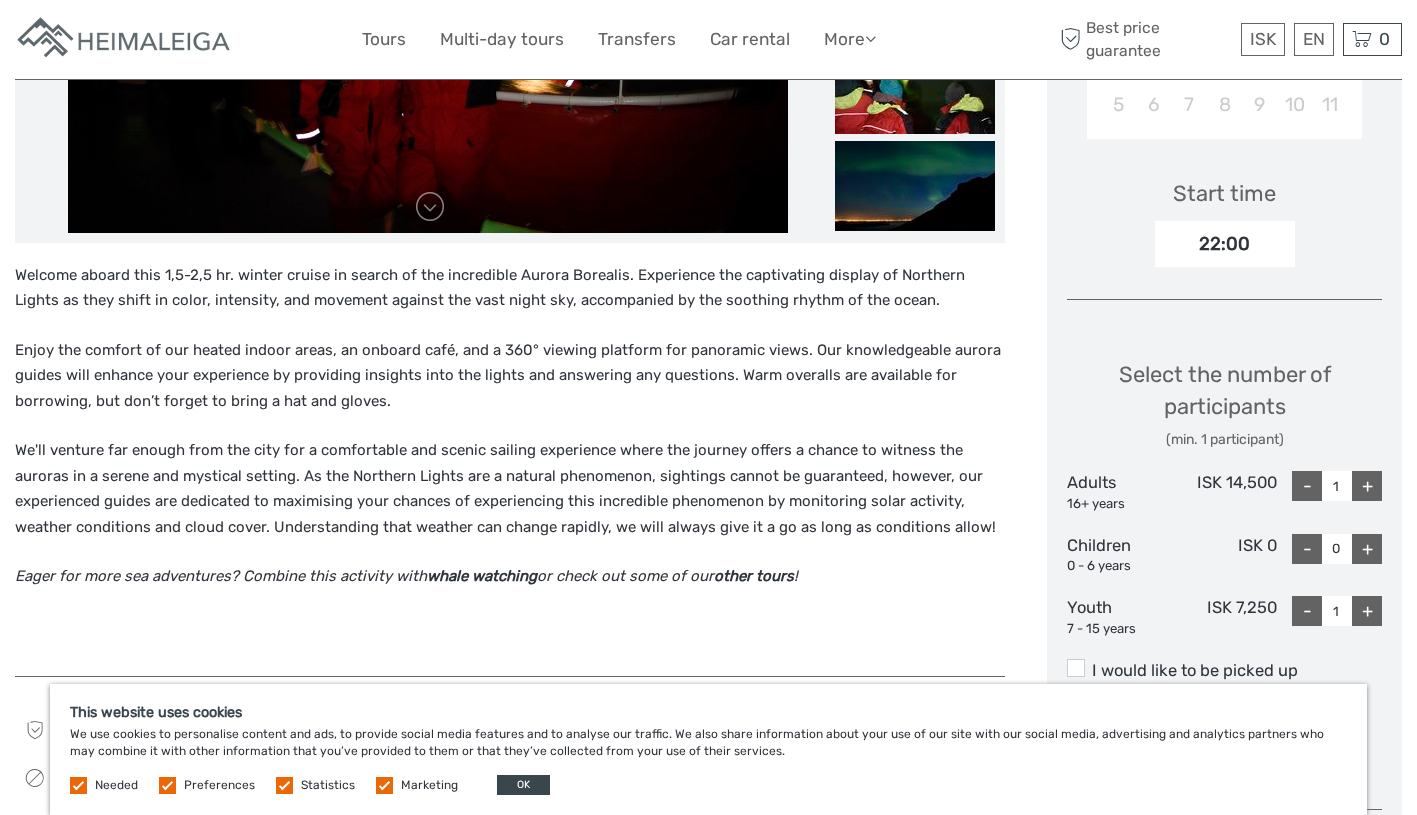 click on "+" at bounding box center (1367, 486) 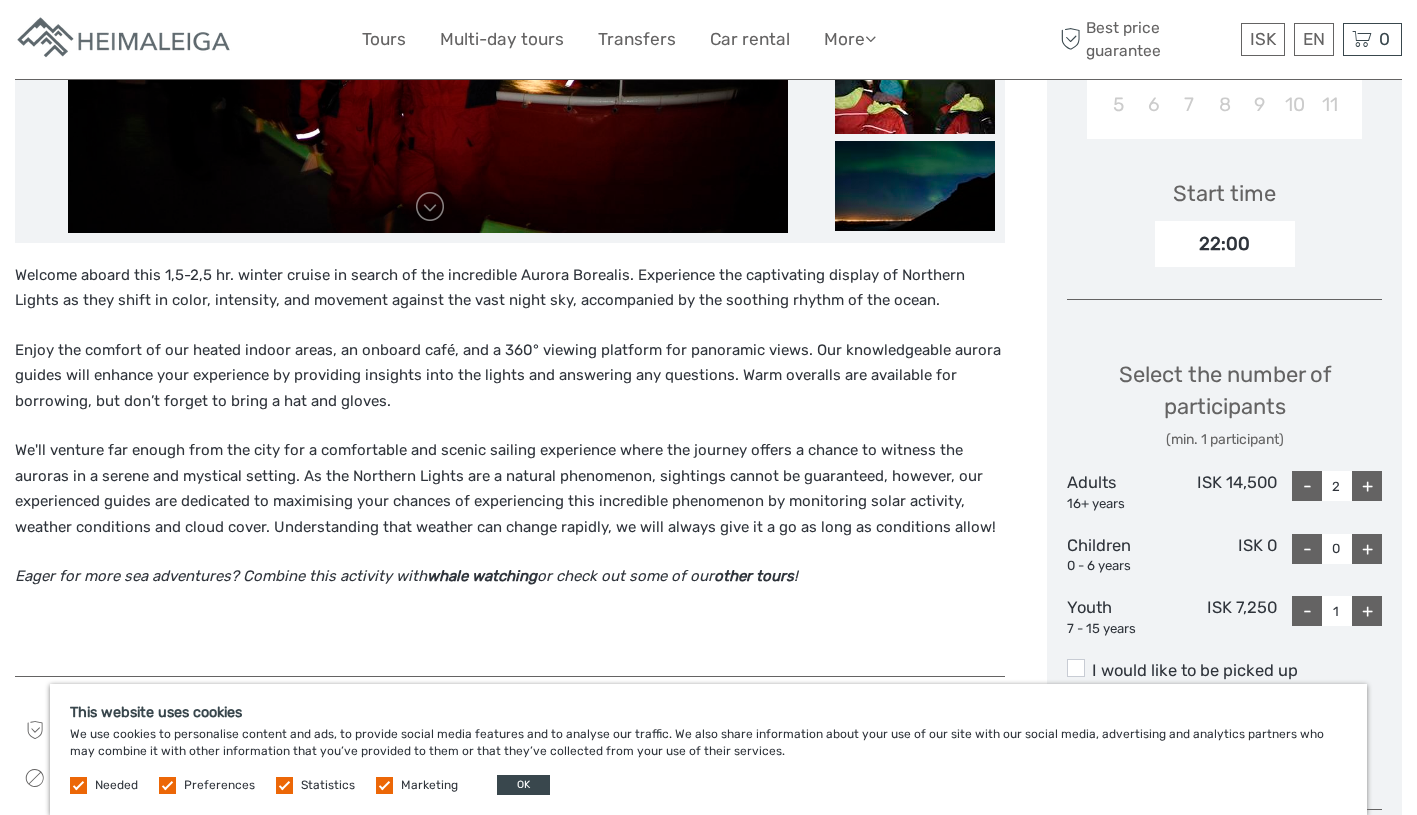 click on "+" at bounding box center (1367, 486) 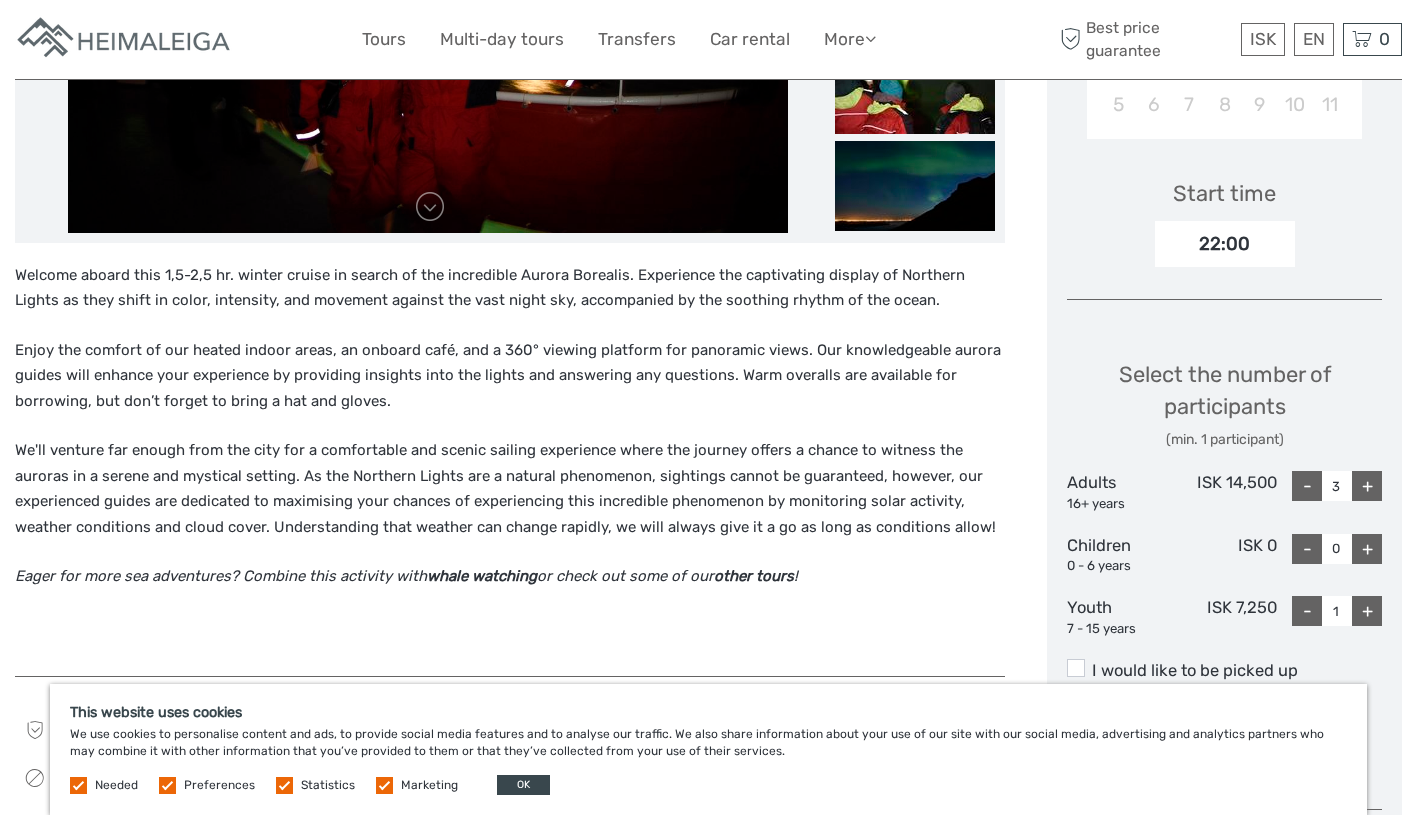 click on "-" at bounding box center [1307, 486] 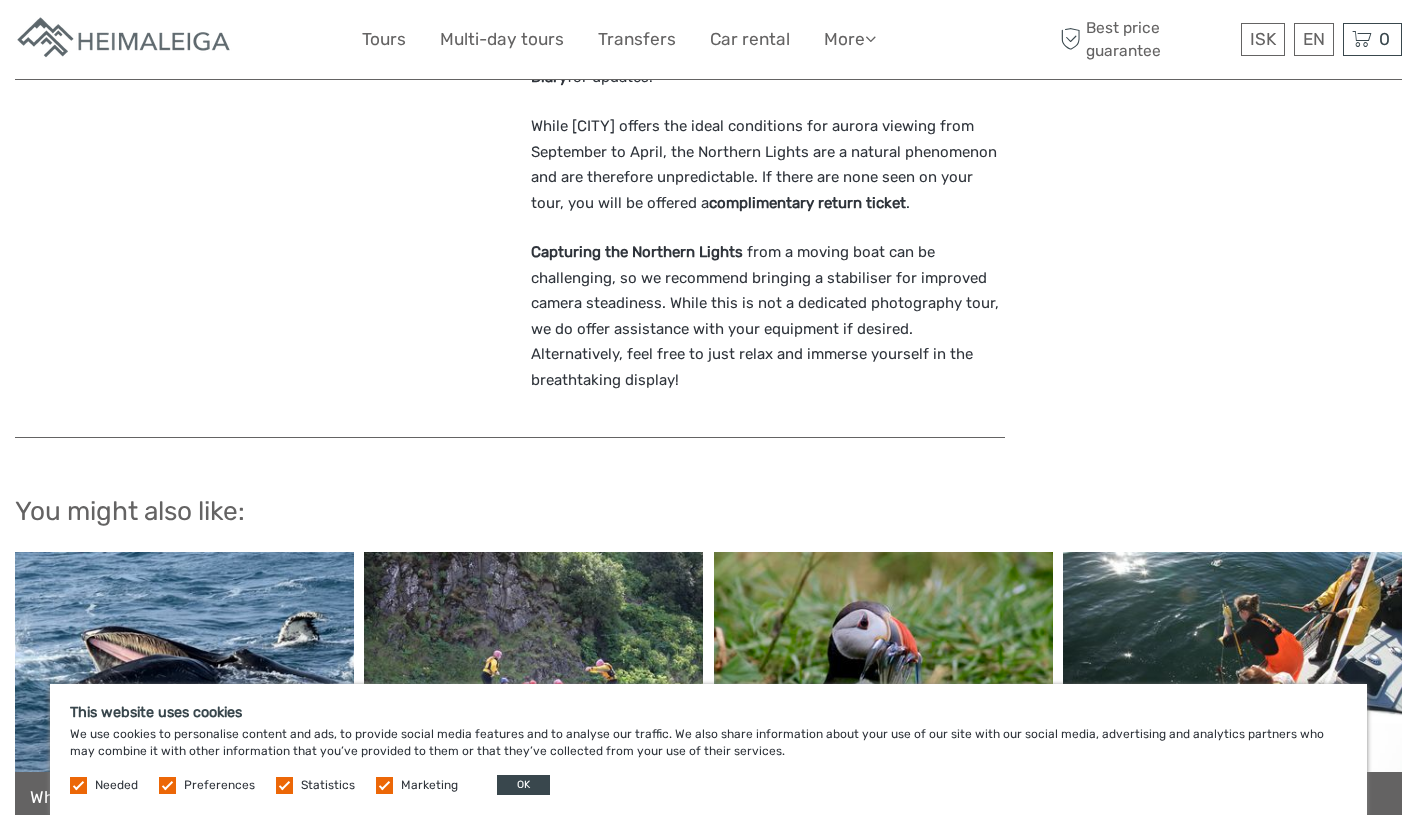 scroll, scrollTop: 2228, scrollLeft: 0, axis: vertical 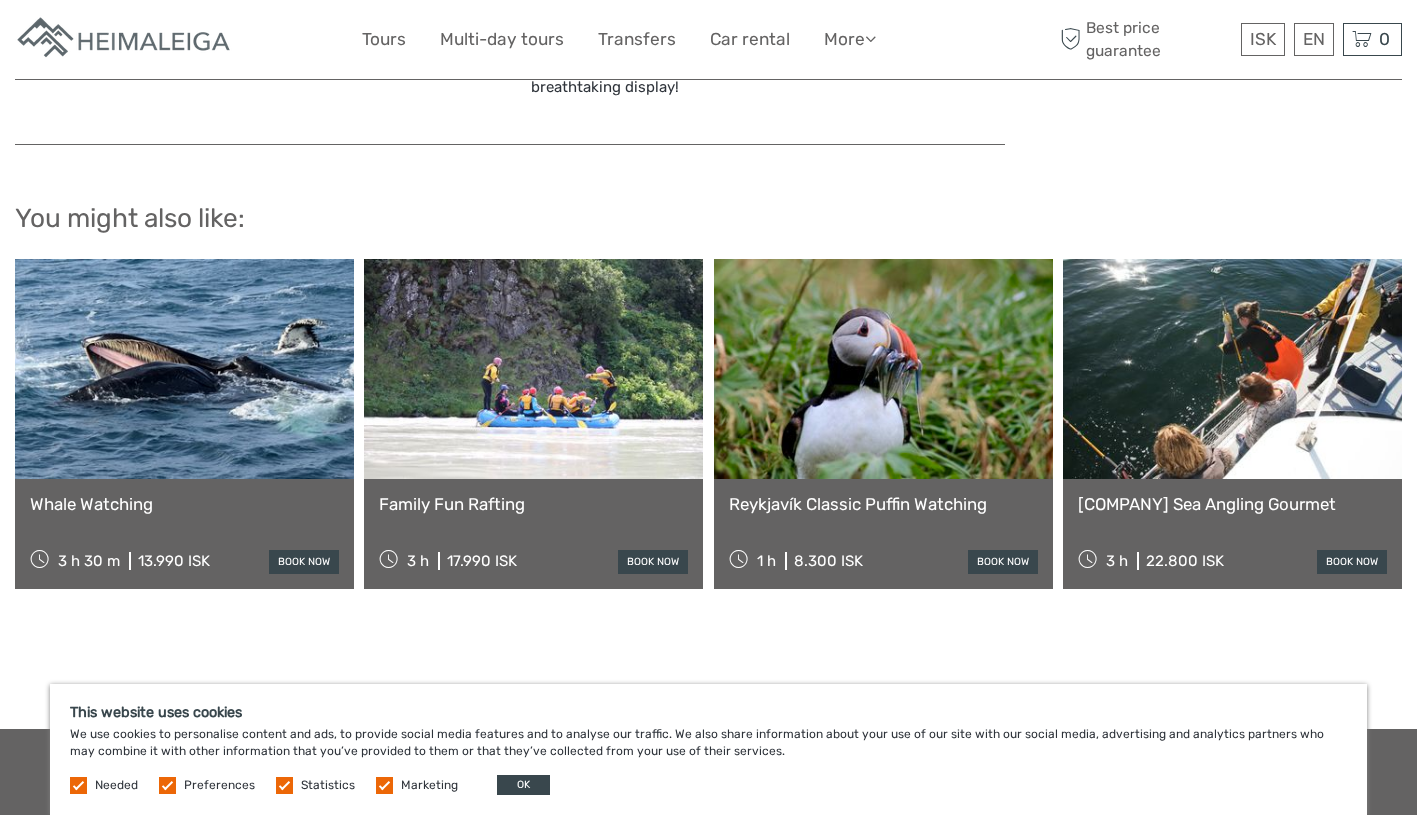 click at bounding box center (184, 369) 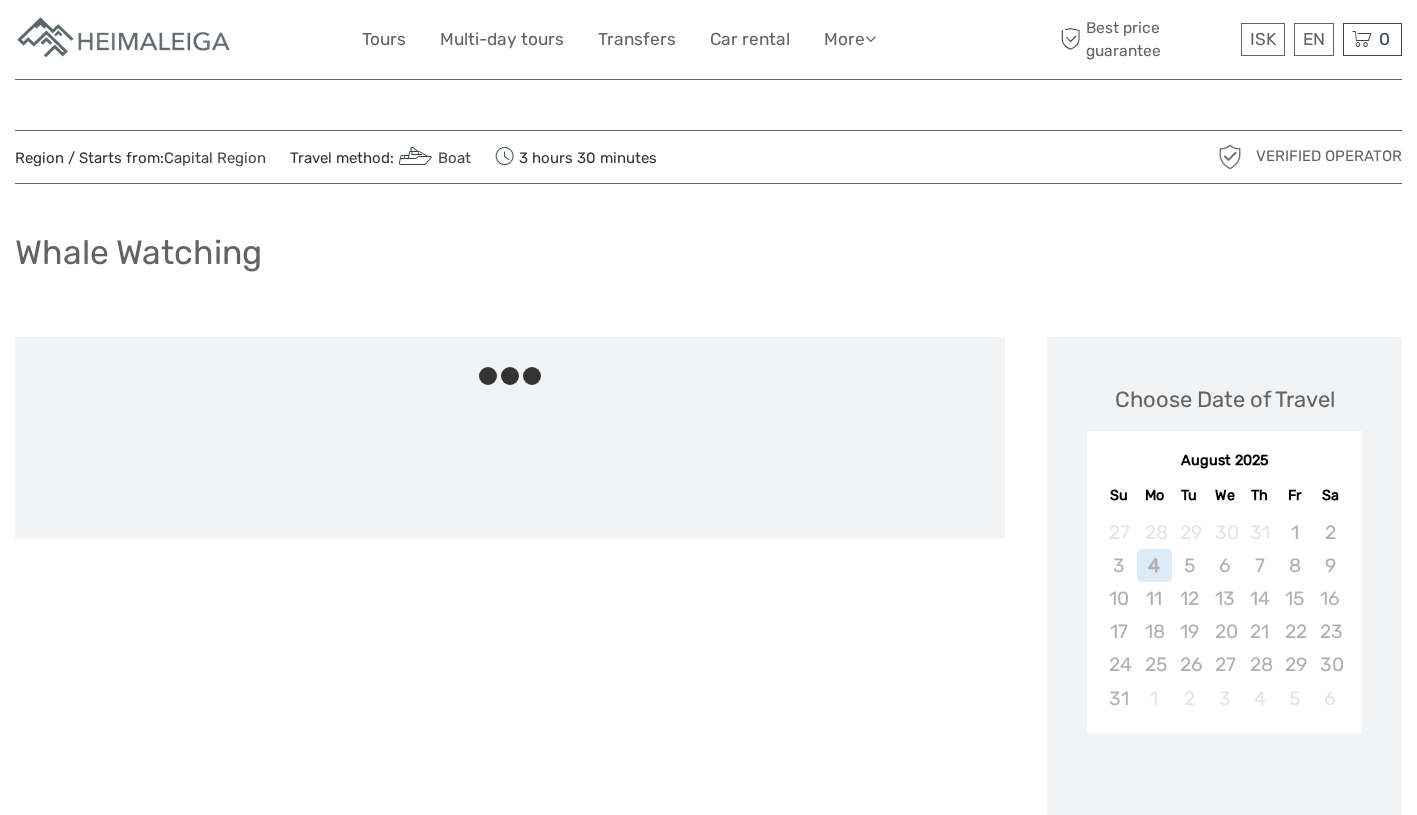 scroll, scrollTop: 0, scrollLeft: 0, axis: both 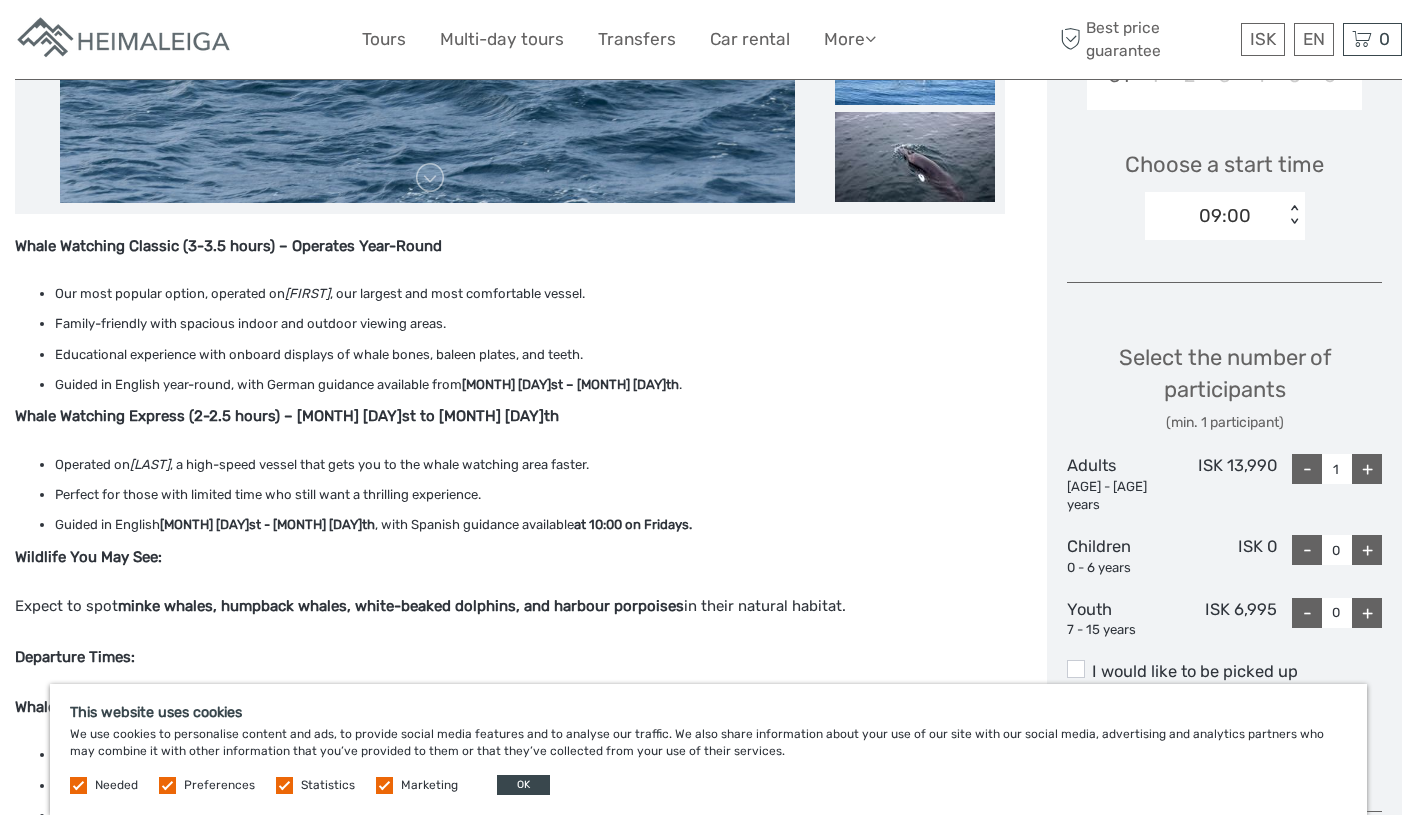 click on "+" at bounding box center (1367, 469) 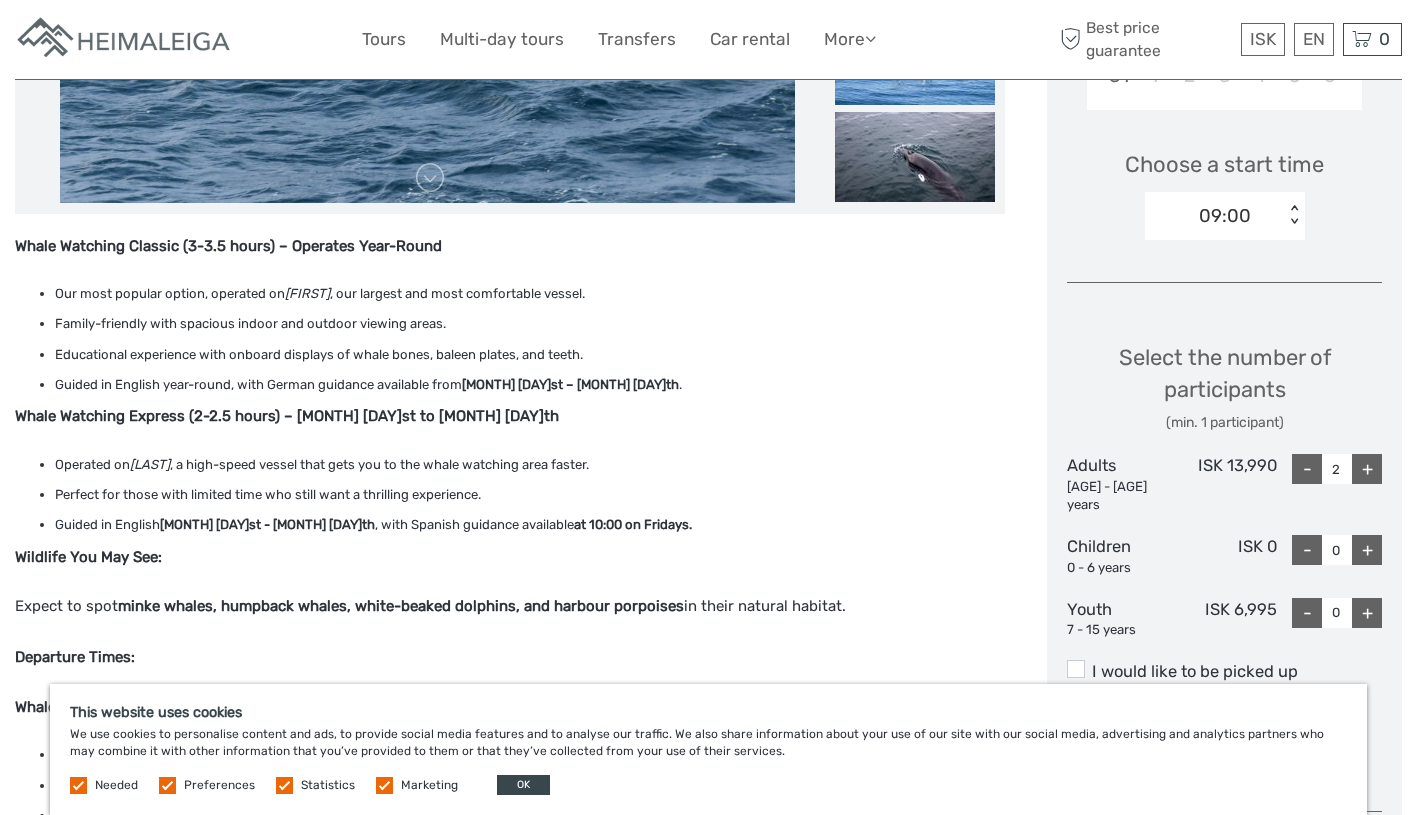 click on "+" at bounding box center (1367, 613) 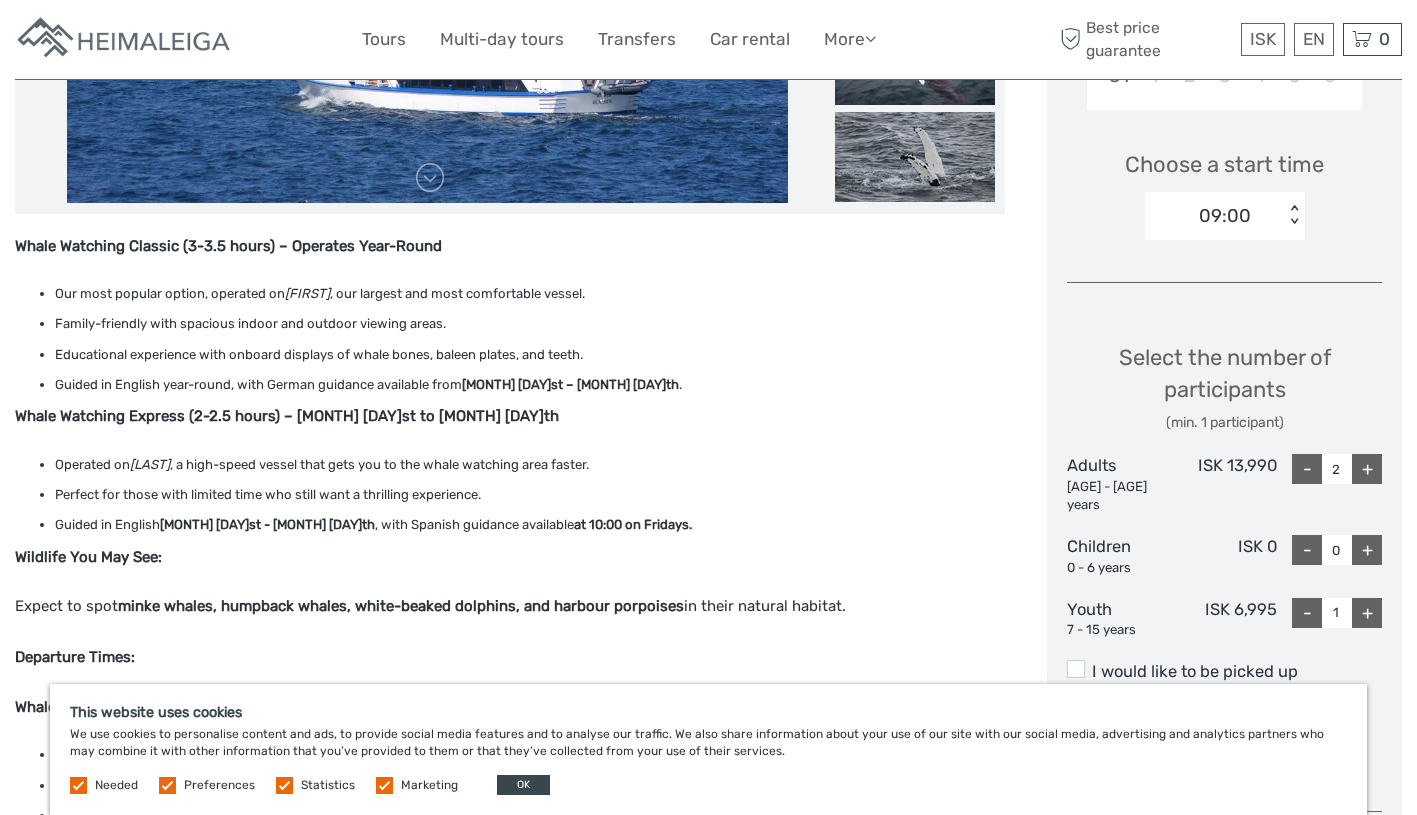 click on "09:00" at bounding box center (1225, 216) 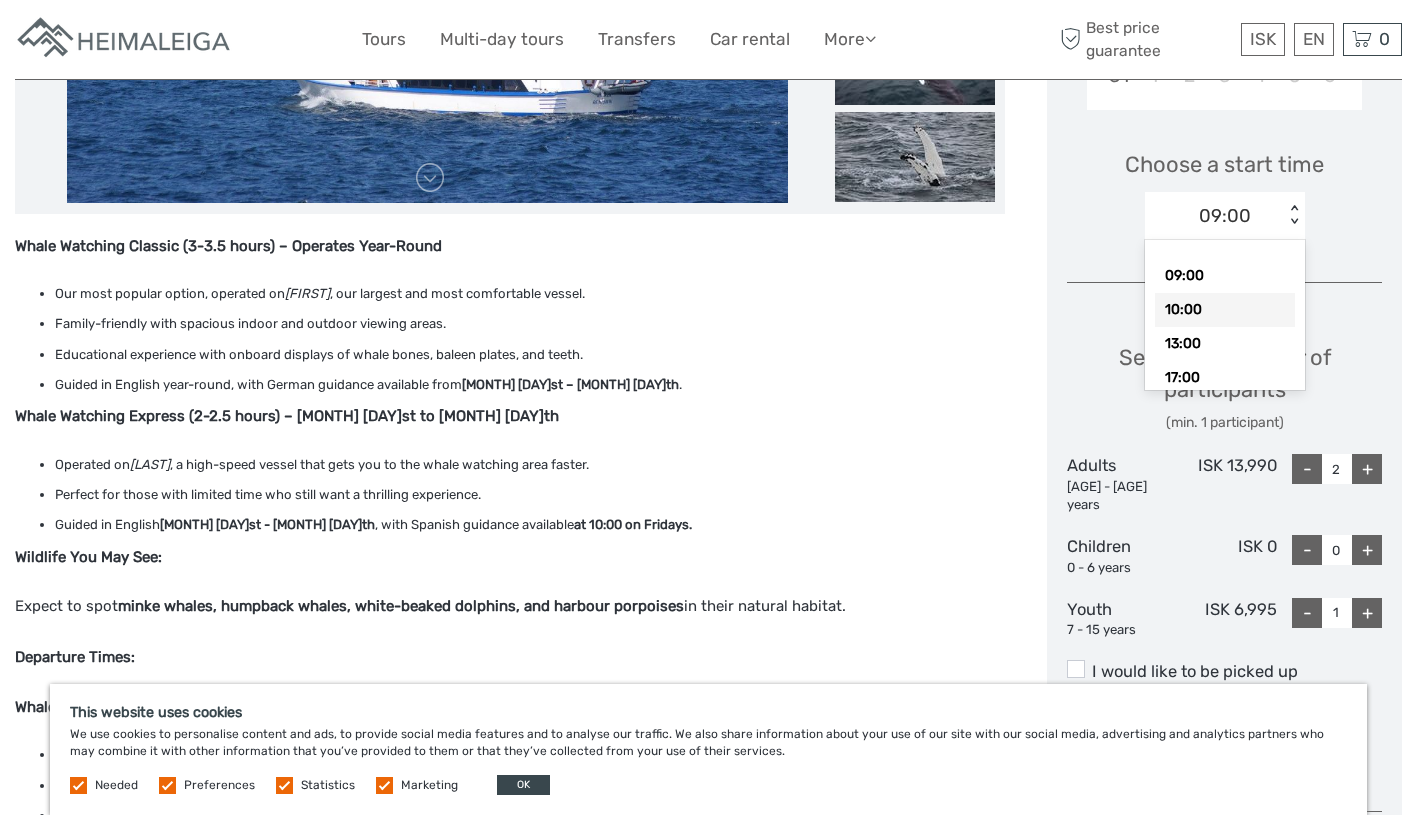 scroll, scrollTop: 24, scrollLeft: 0, axis: vertical 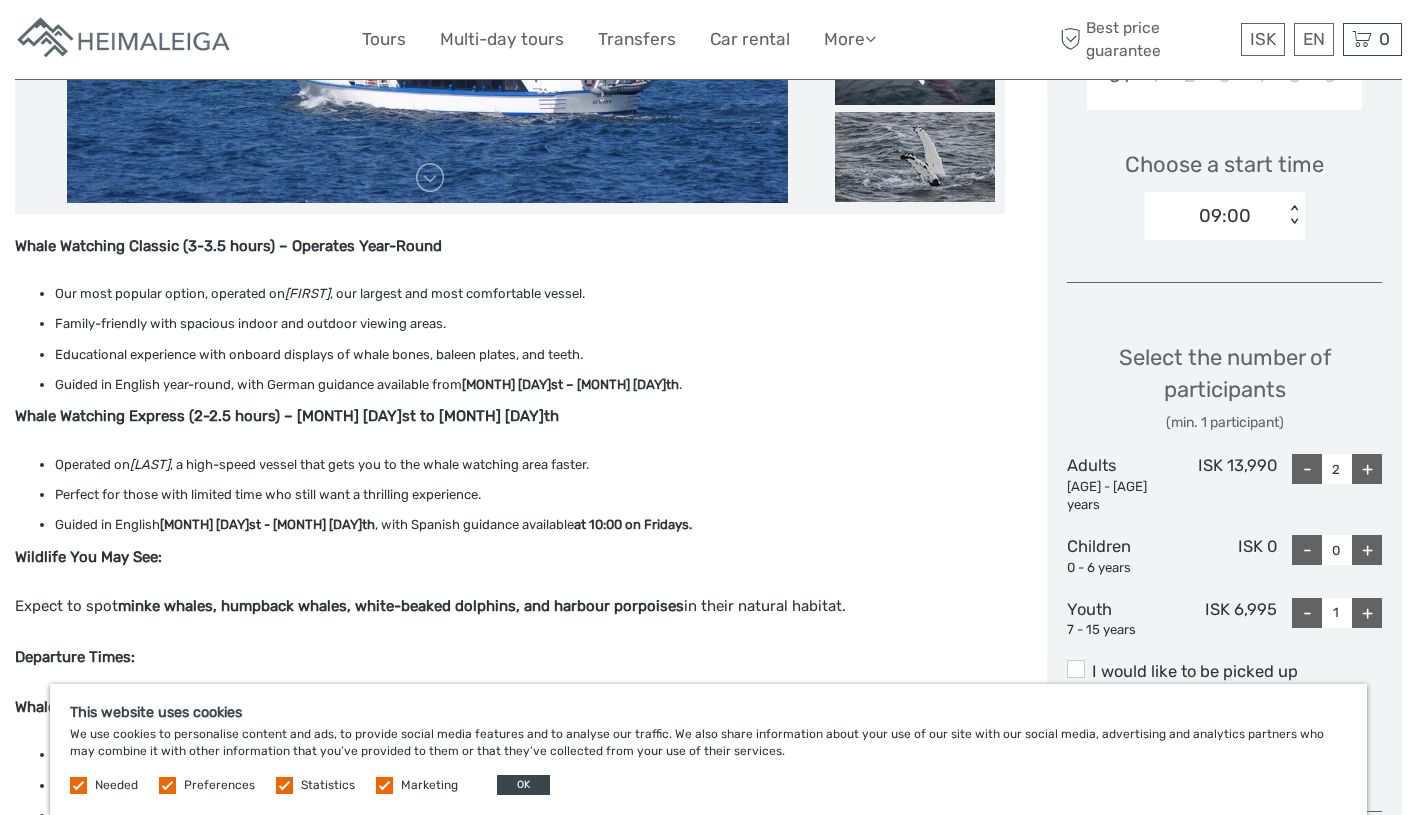 click on "Whale Watching Classic (3-3.5 hours) – Operates Year-Round Our most popular option, operated on  Andrea , our largest and most comfortable vessel. Family-friendly with spacious indoor and outdoor viewing areas. . Operated on" at bounding box center [531, 738] 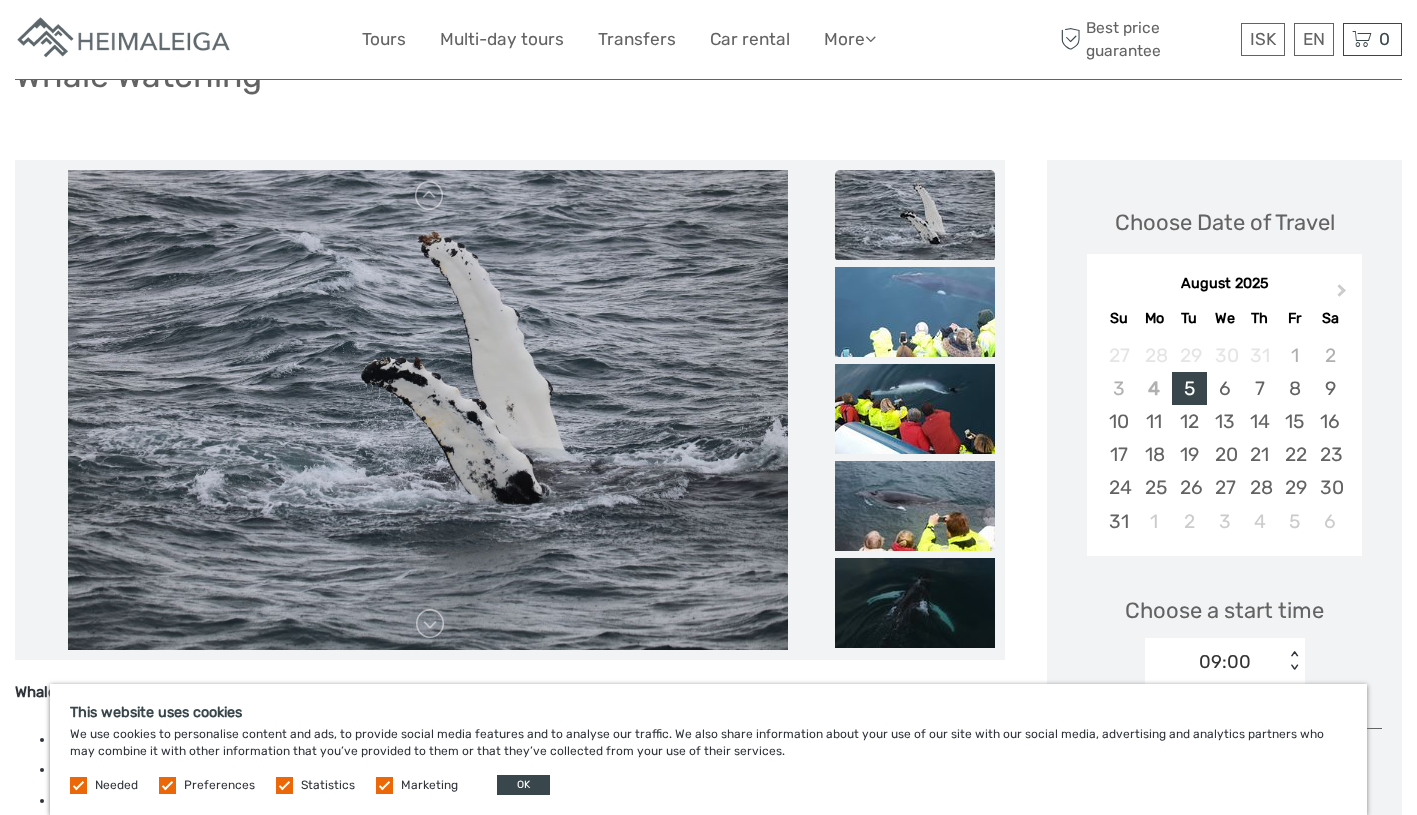 scroll, scrollTop: 407, scrollLeft: 0, axis: vertical 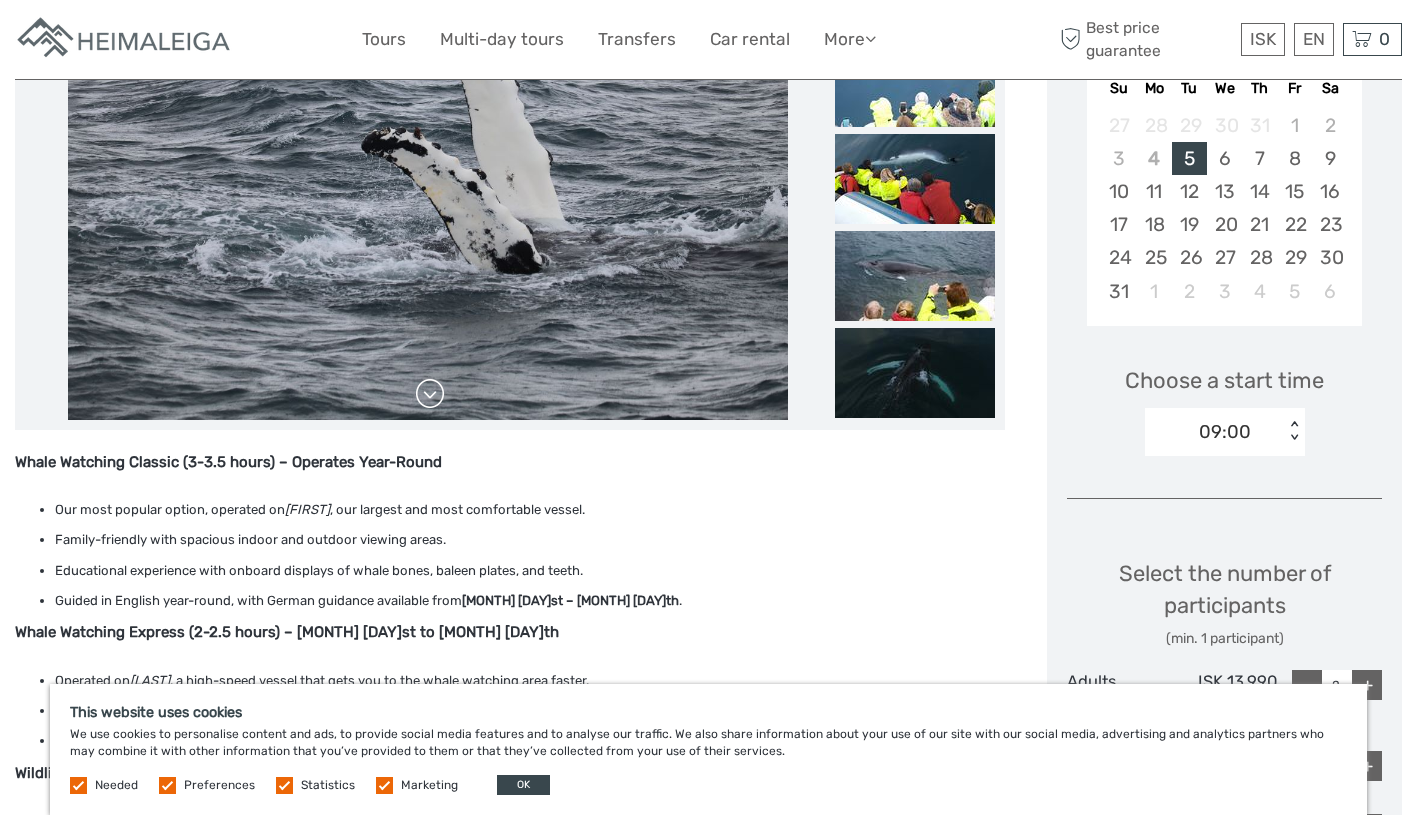 click at bounding box center (430, 394) 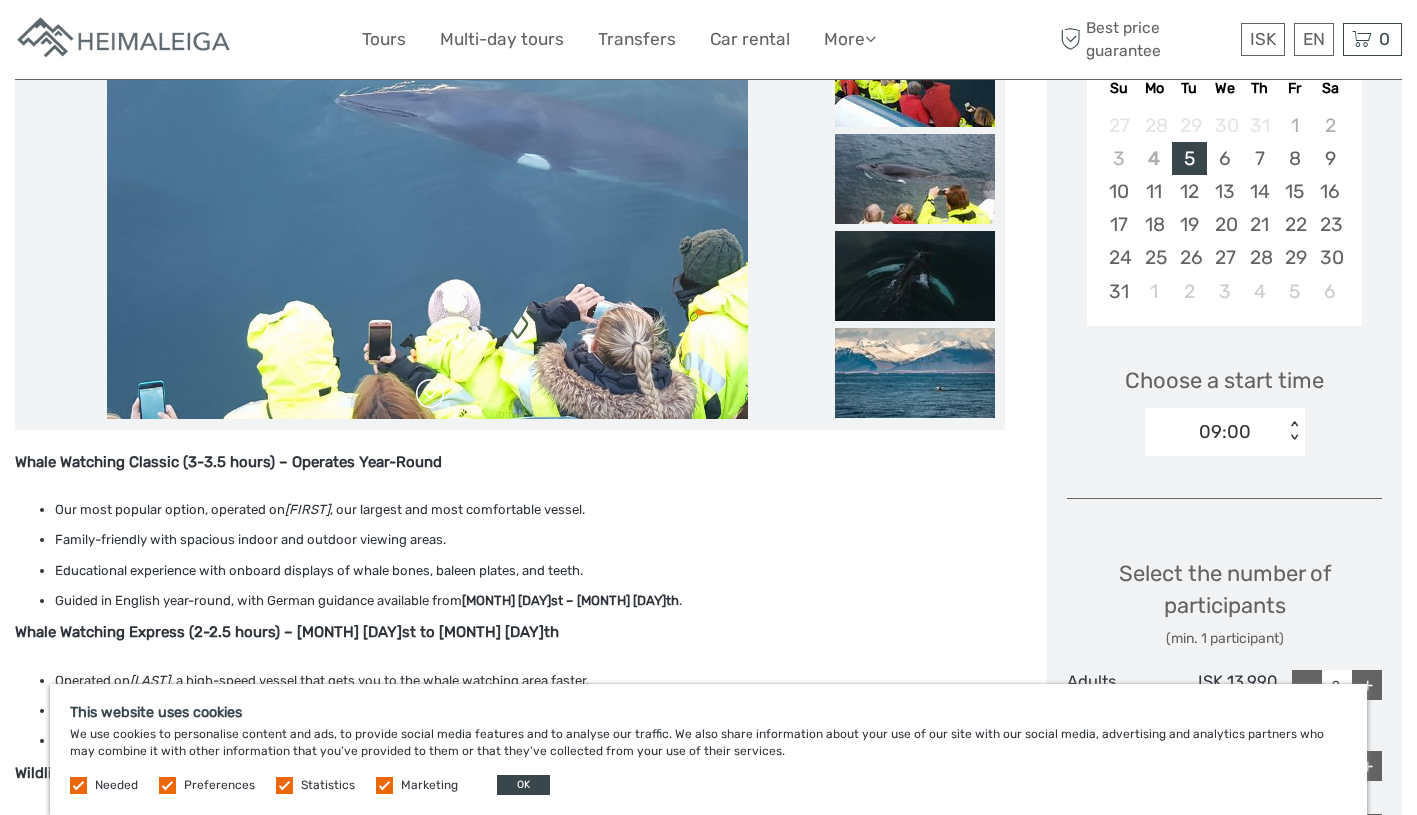 click at bounding box center (430, 394) 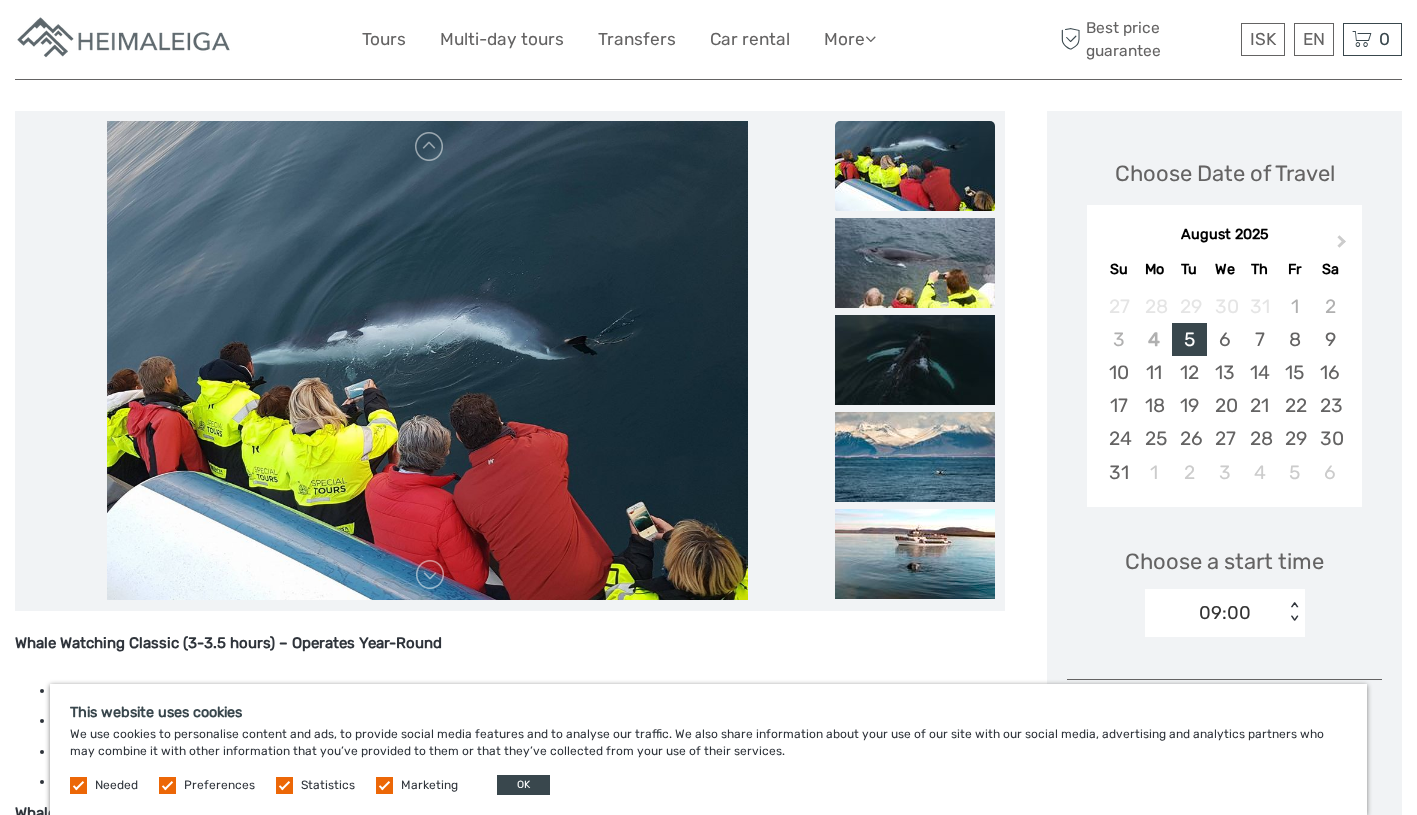 scroll, scrollTop: 224, scrollLeft: 0, axis: vertical 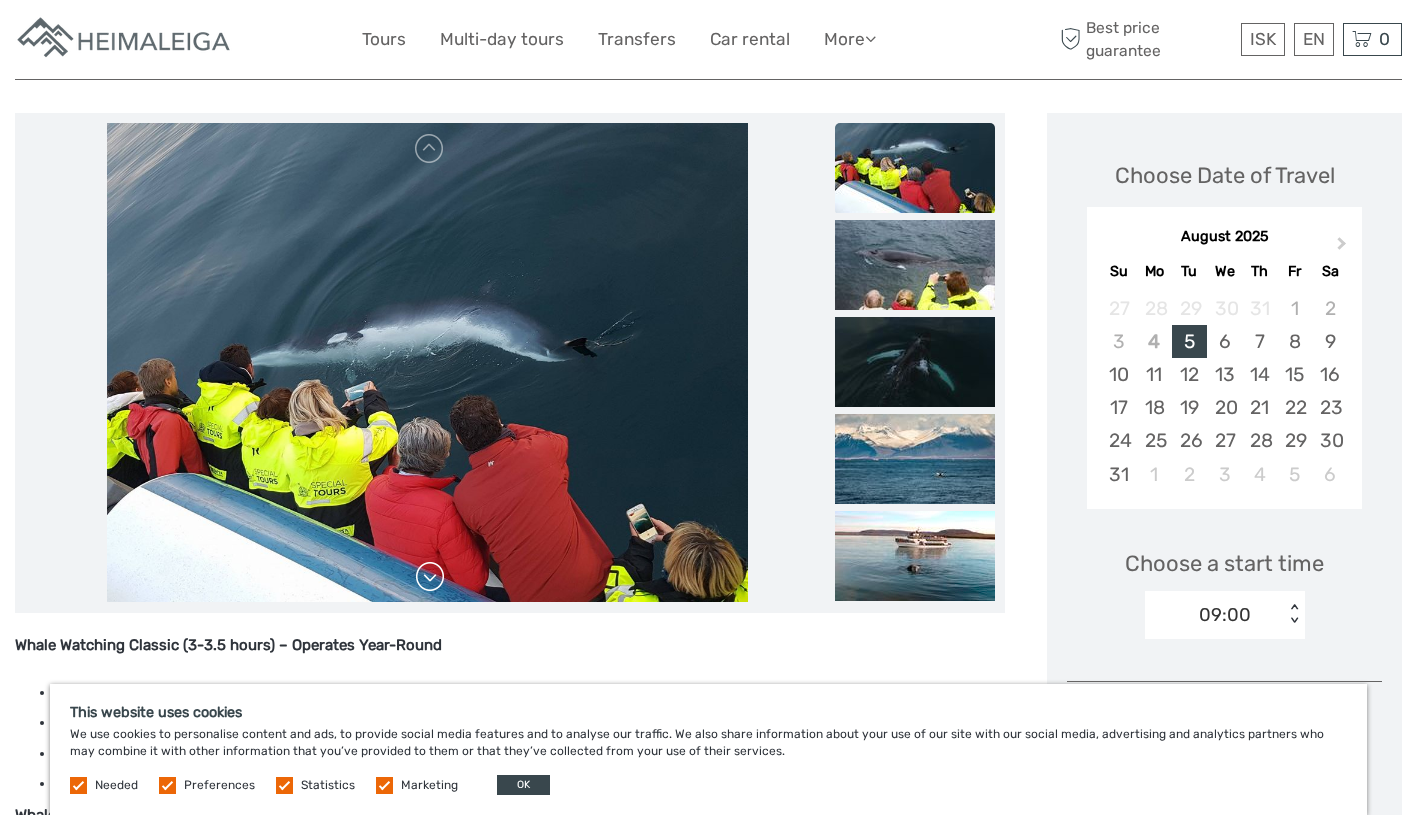 click at bounding box center (430, 577) 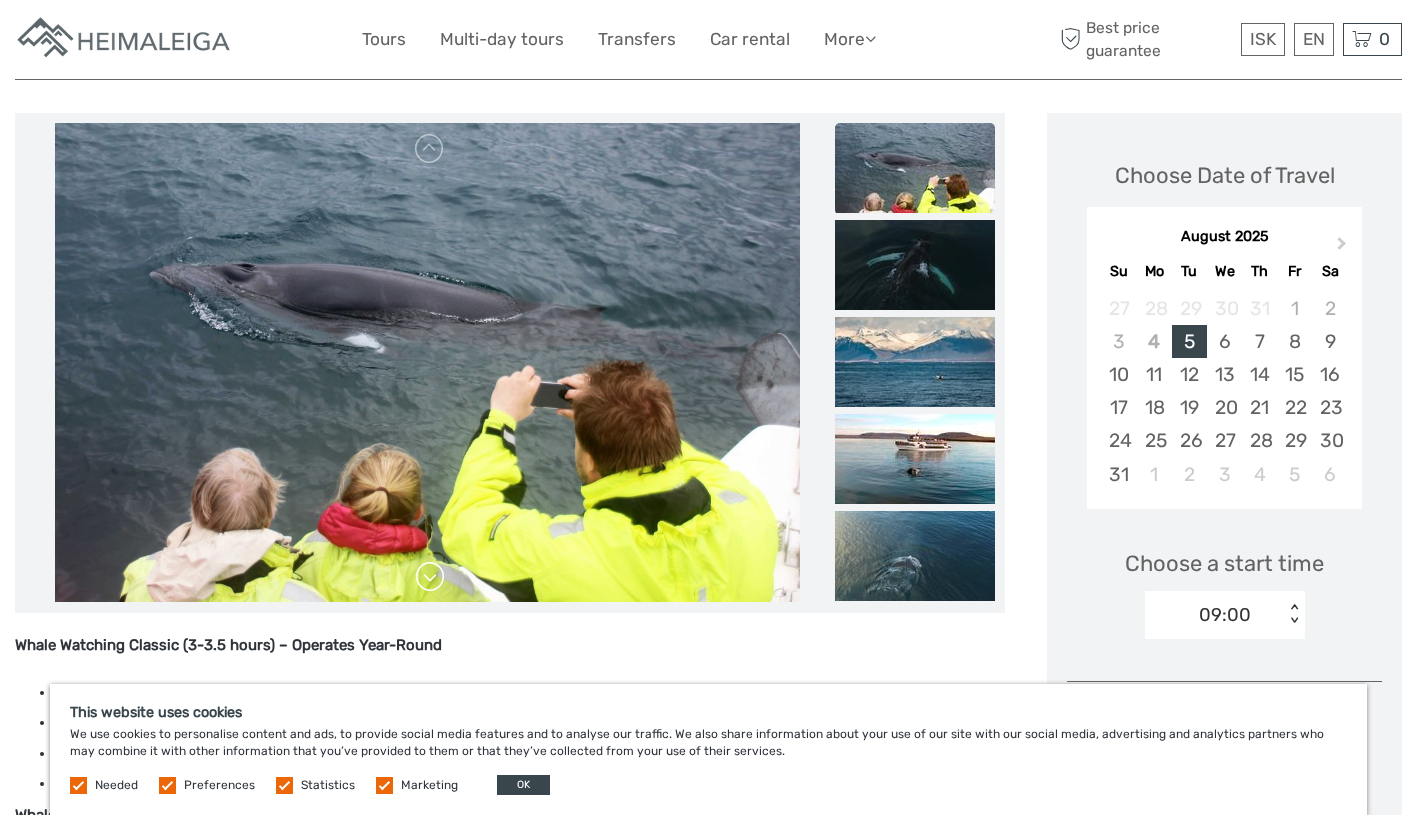 click at bounding box center (430, 577) 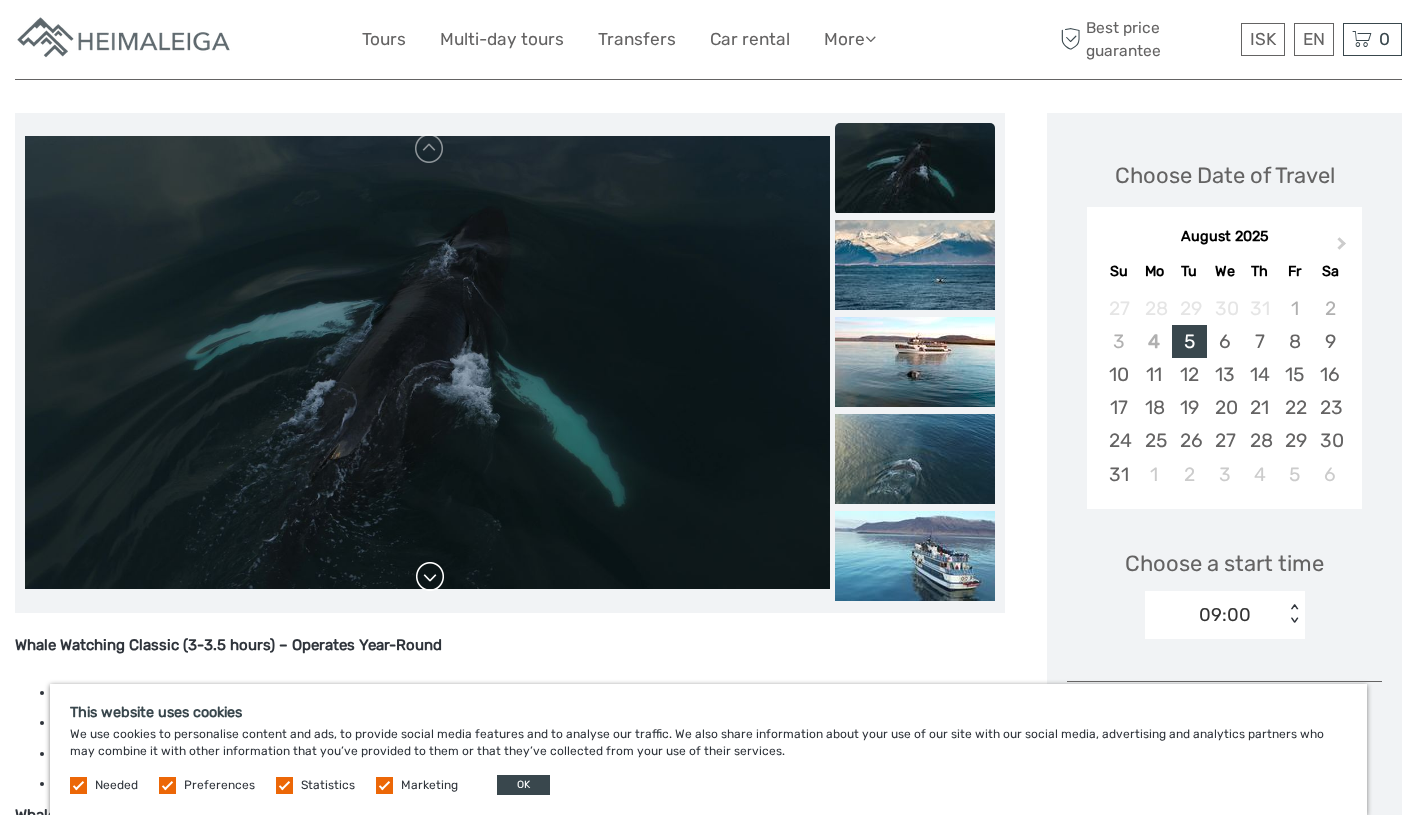 click at bounding box center [430, 577] 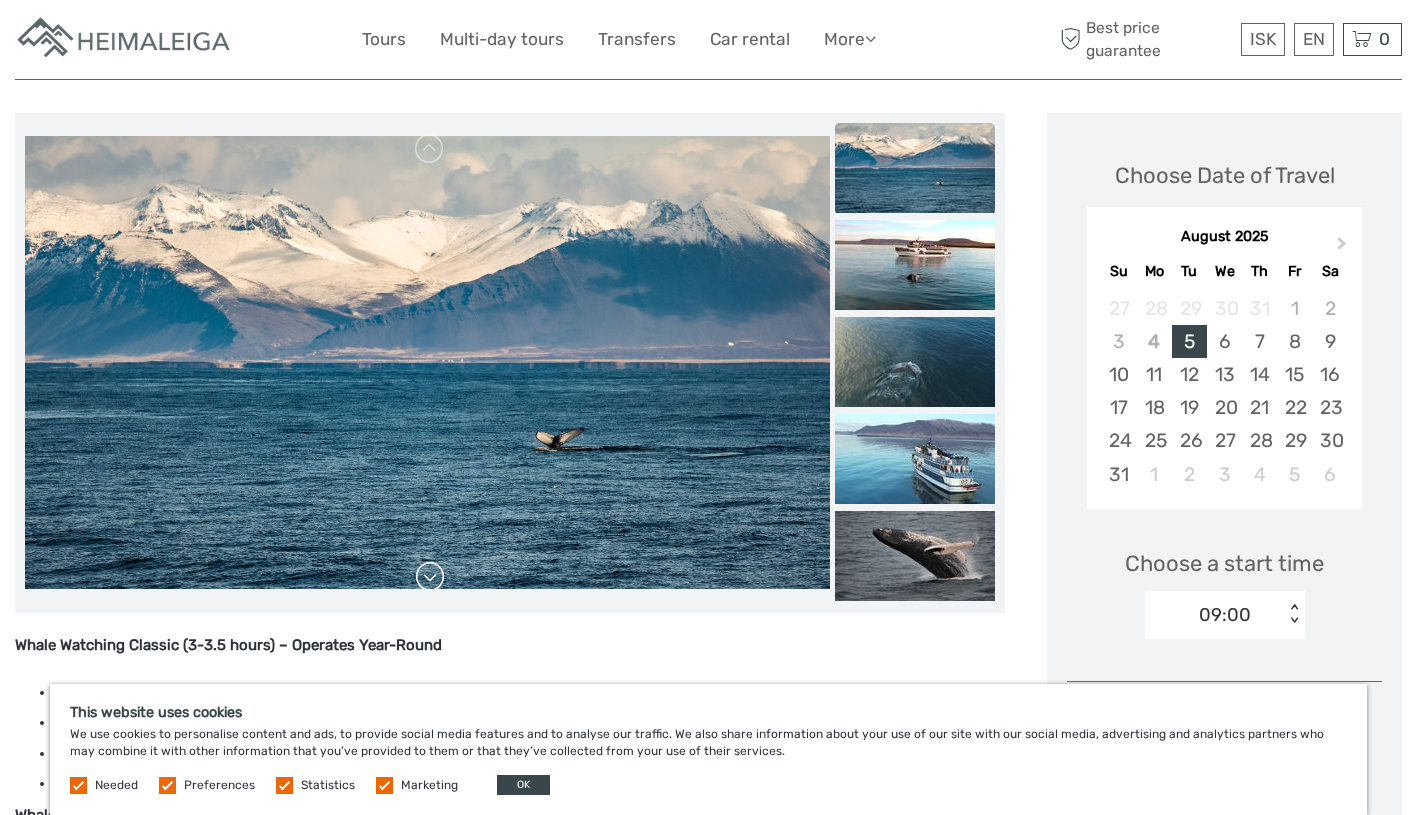 click at bounding box center [430, 577] 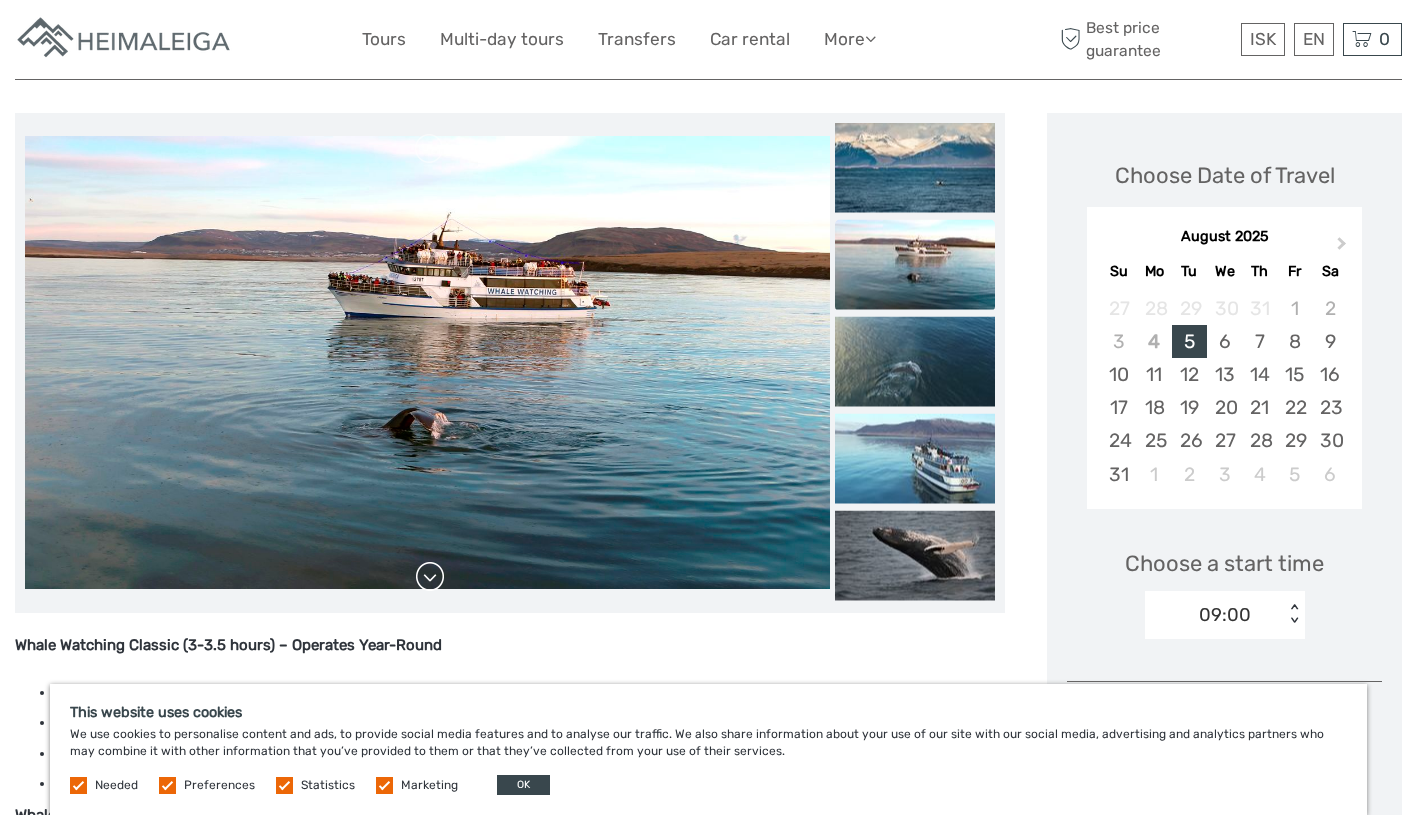 click at bounding box center (430, 577) 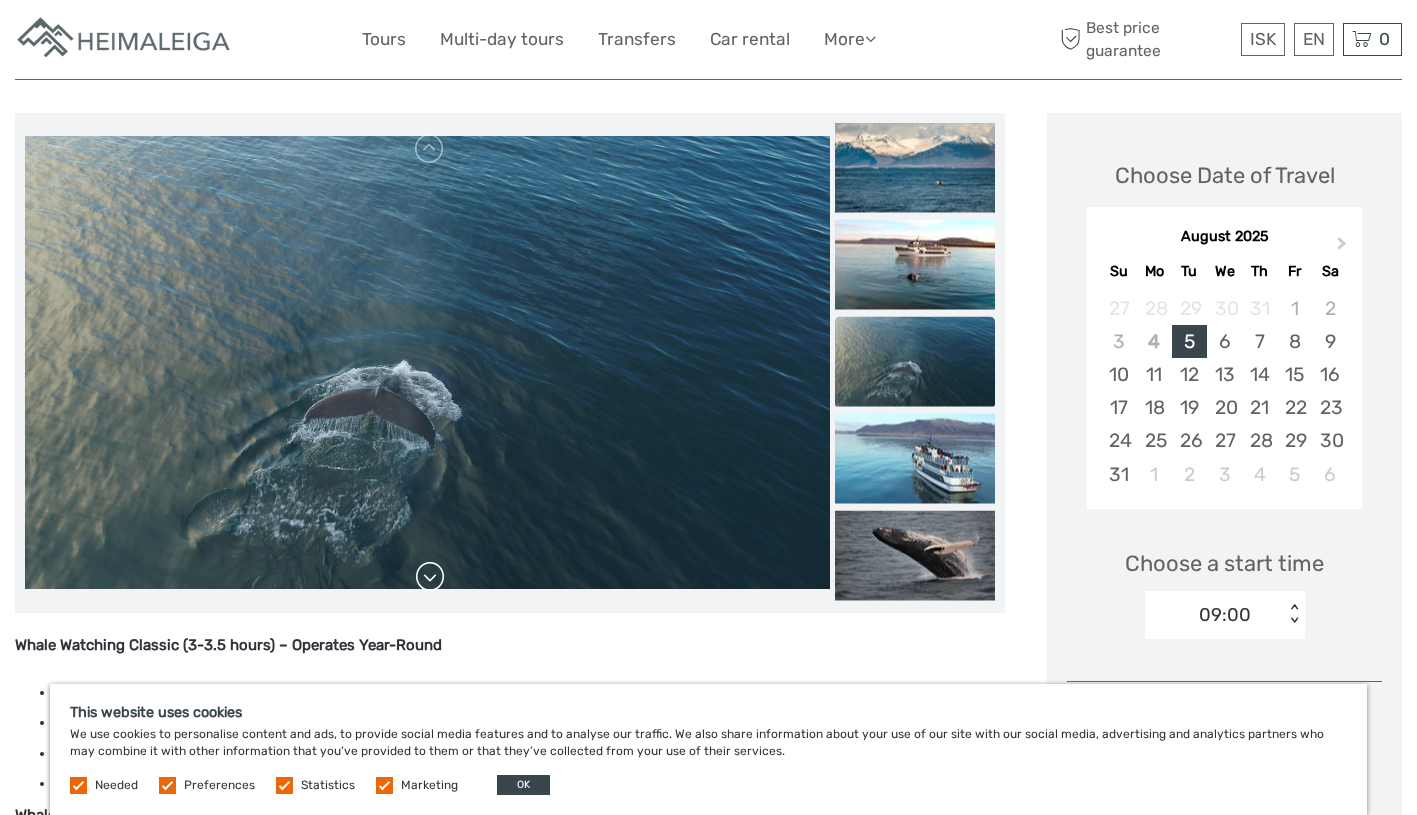 click at bounding box center (430, 577) 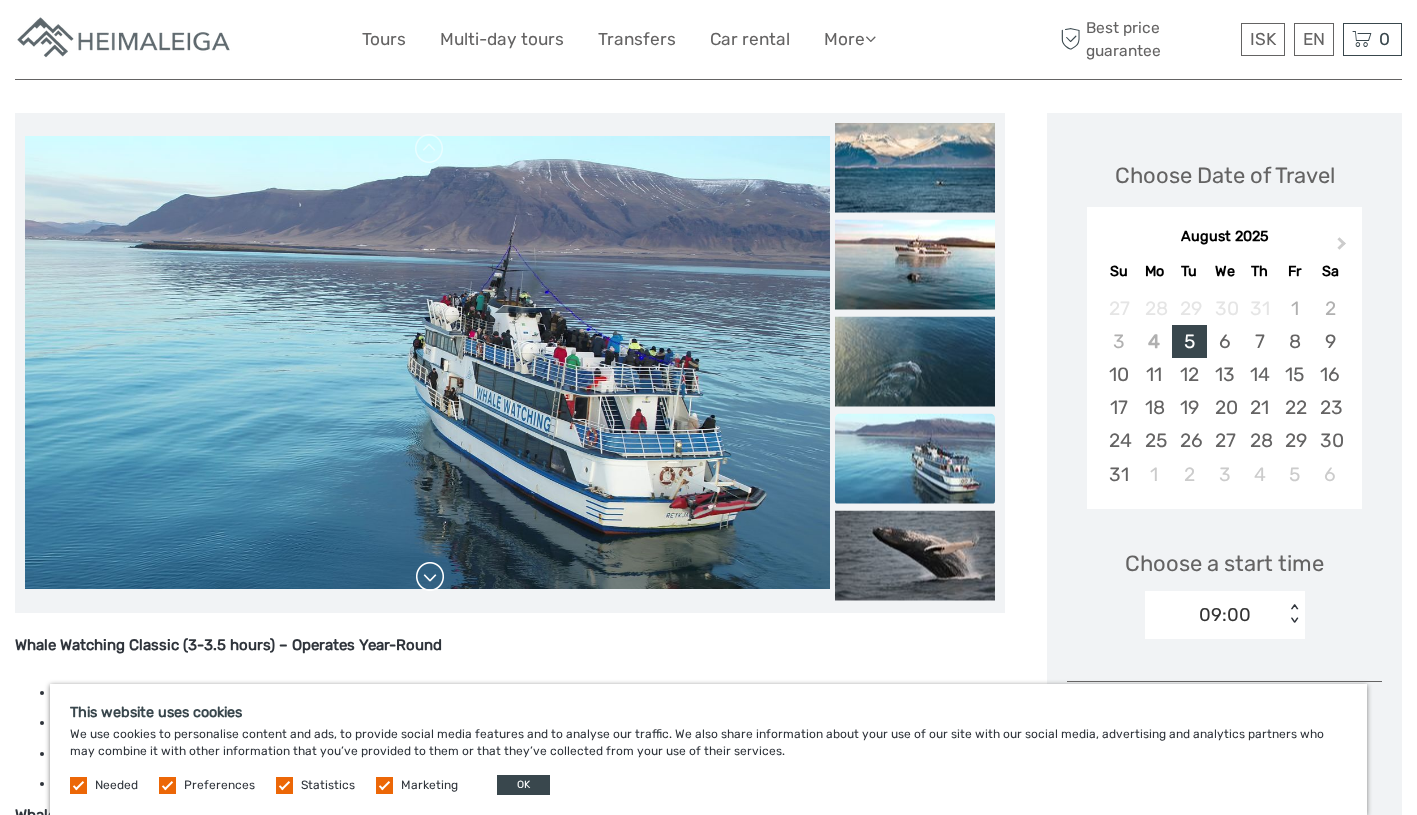 click at bounding box center (430, 577) 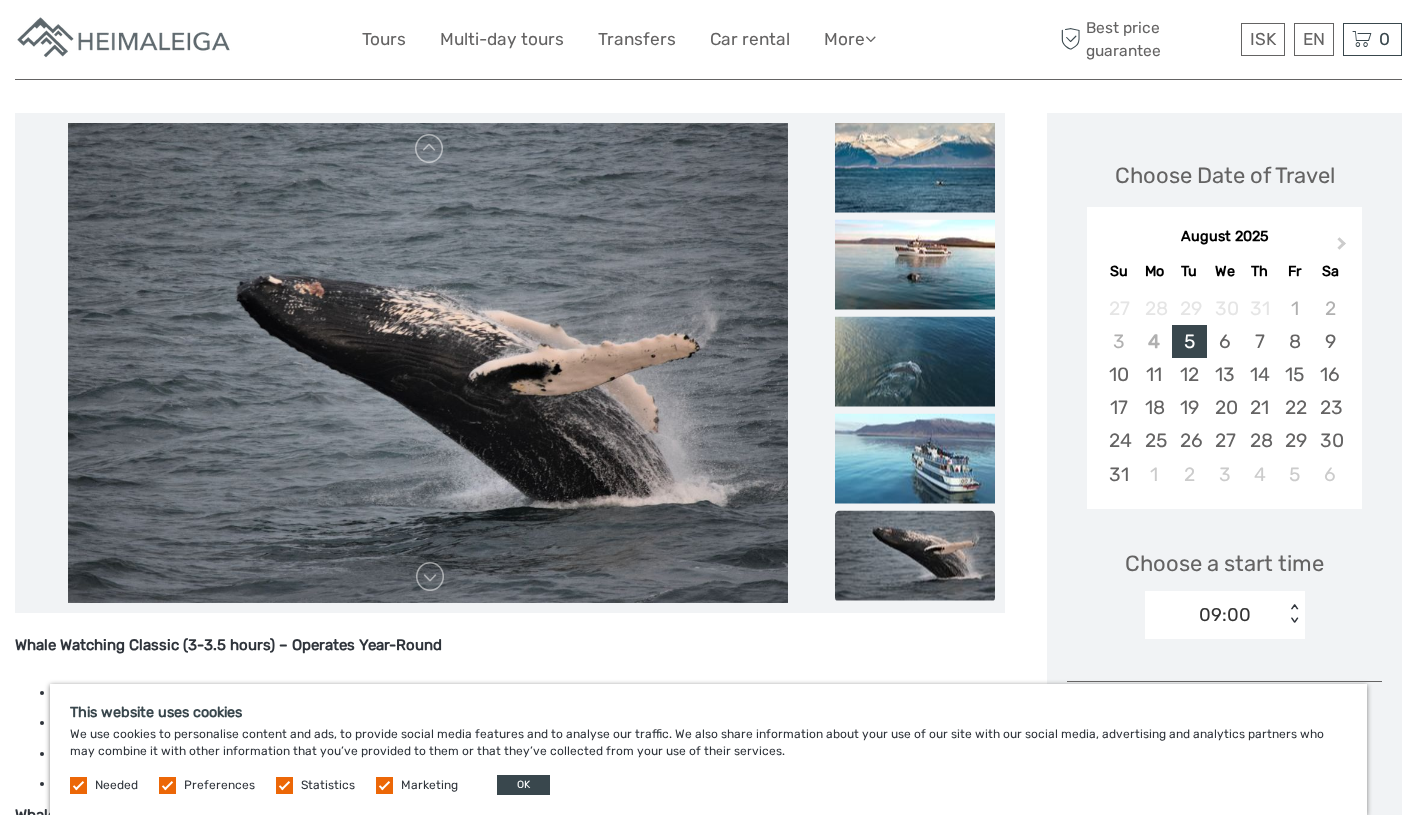 click on "Tours
Multi-day tours
Transfers
Car rental
More
Food & drink
Travel Articles
Food & drink
Travel Articles" at bounding box center (634, 39) 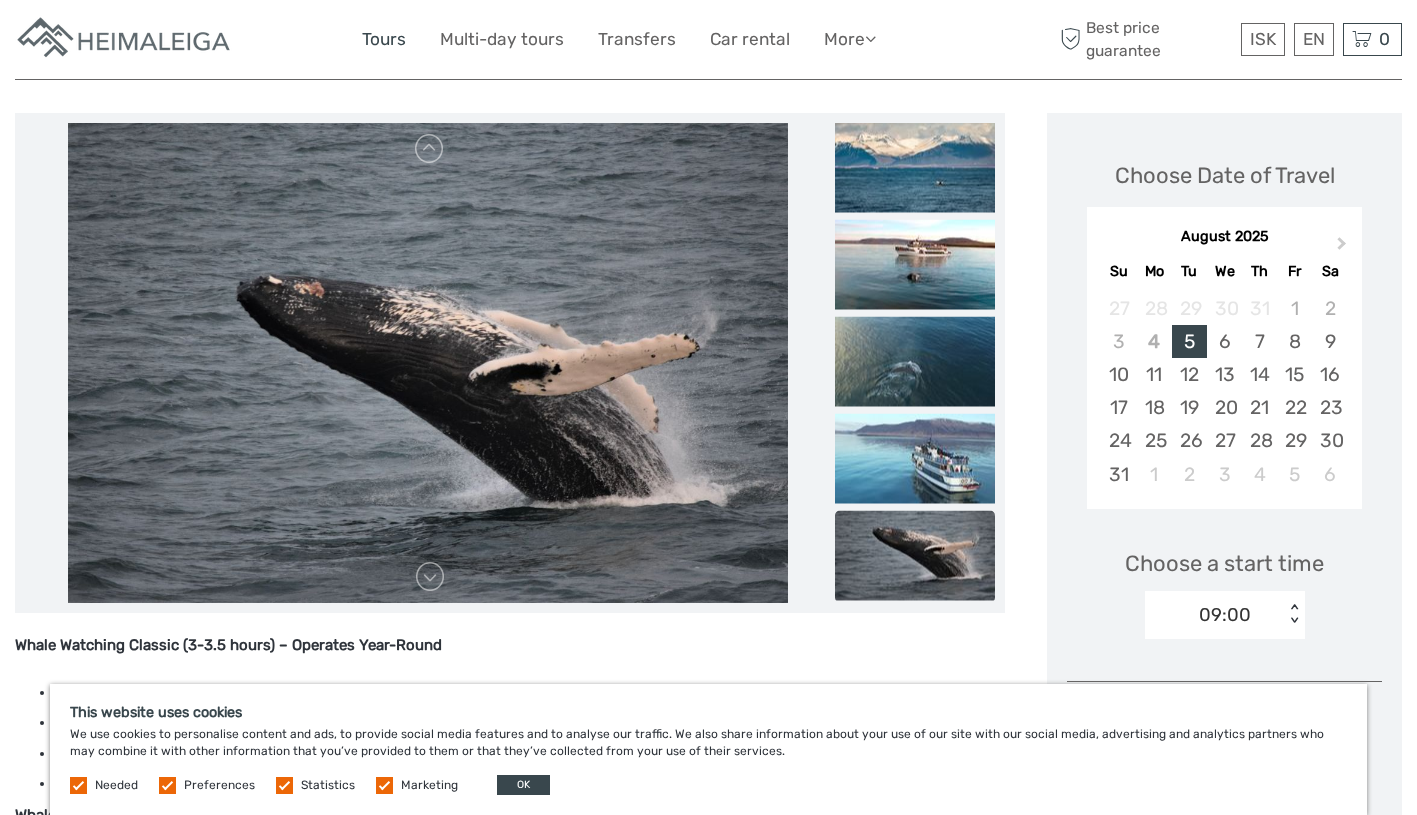click on "Tours" at bounding box center [384, 39] 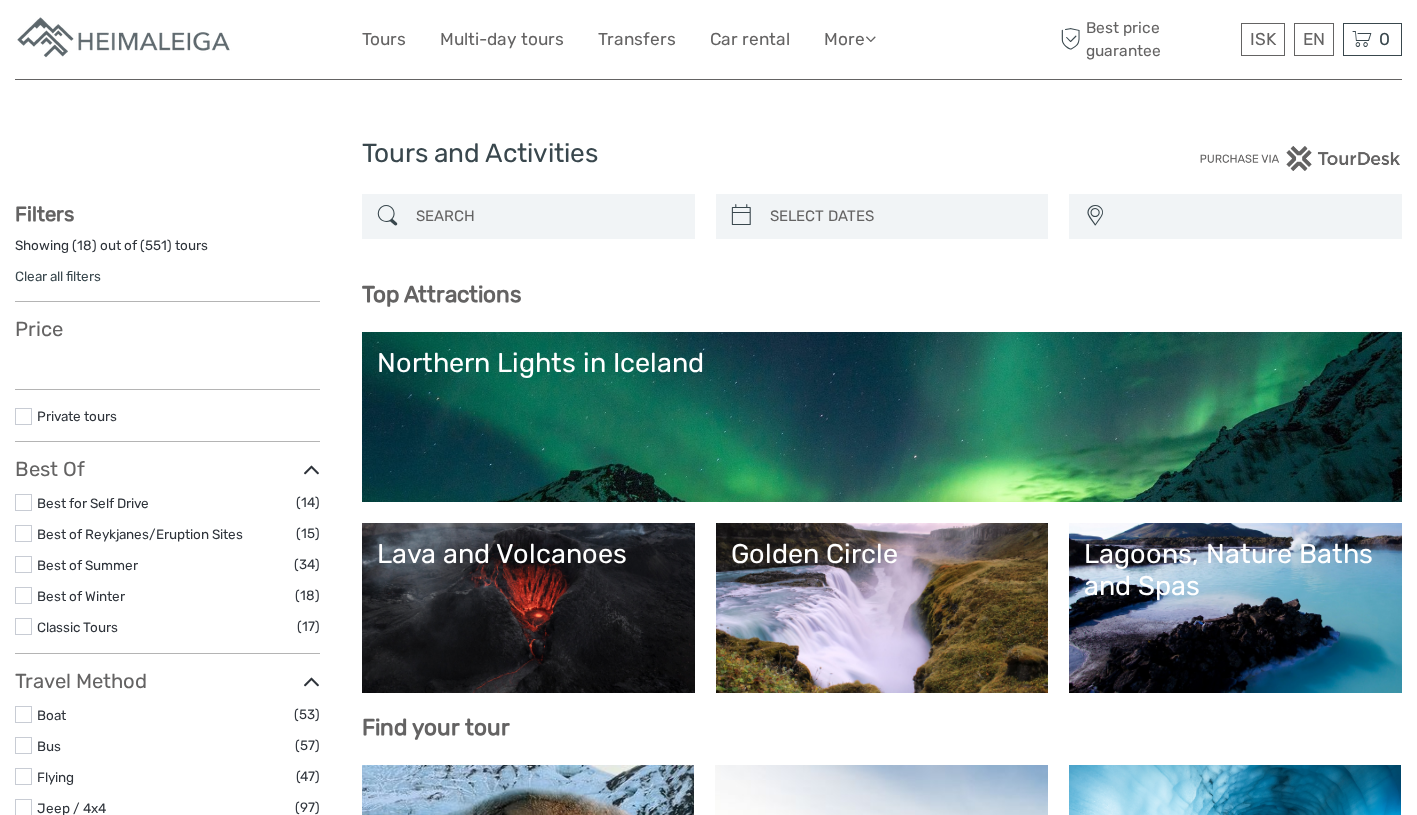 select 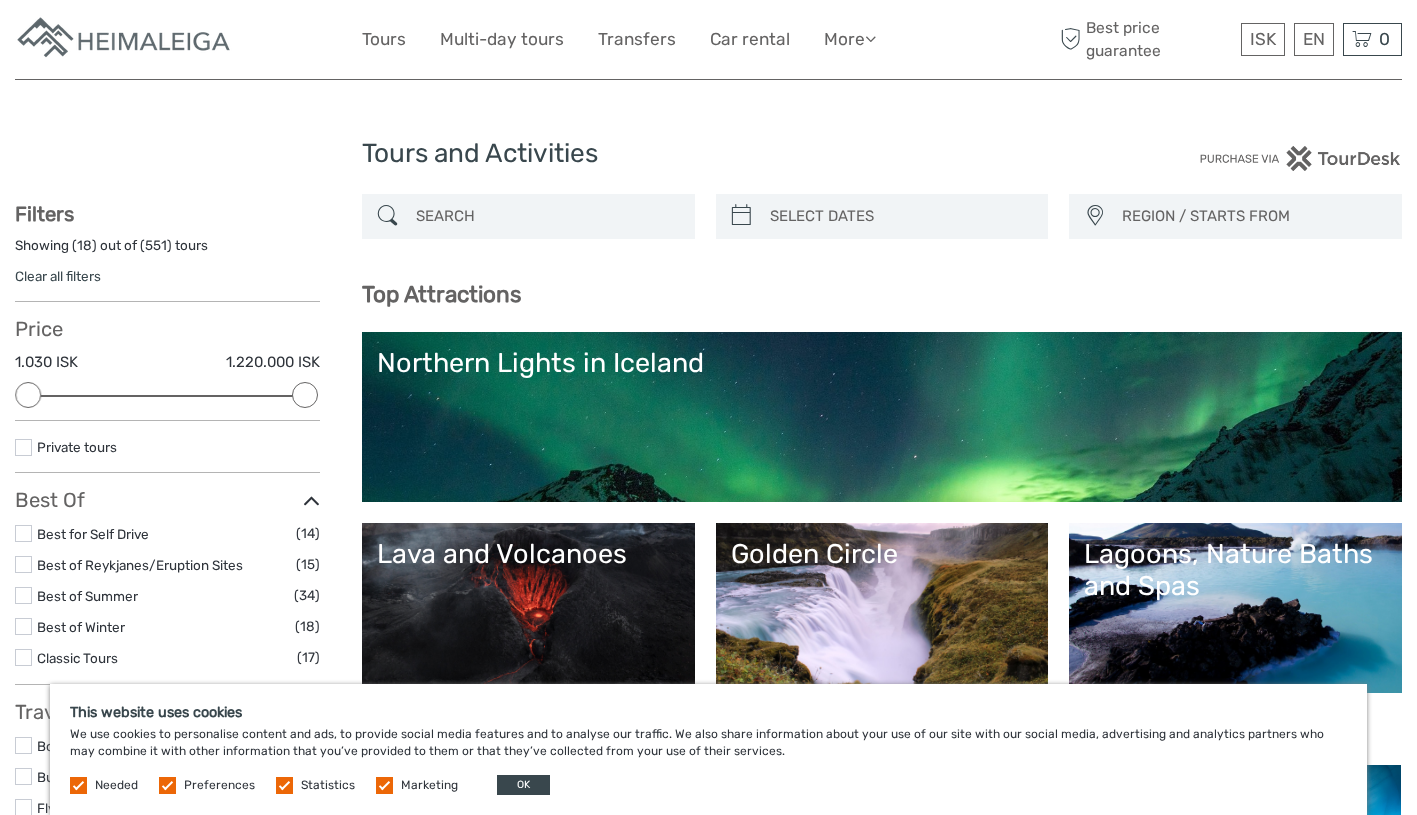 scroll, scrollTop: 0, scrollLeft: 0, axis: both 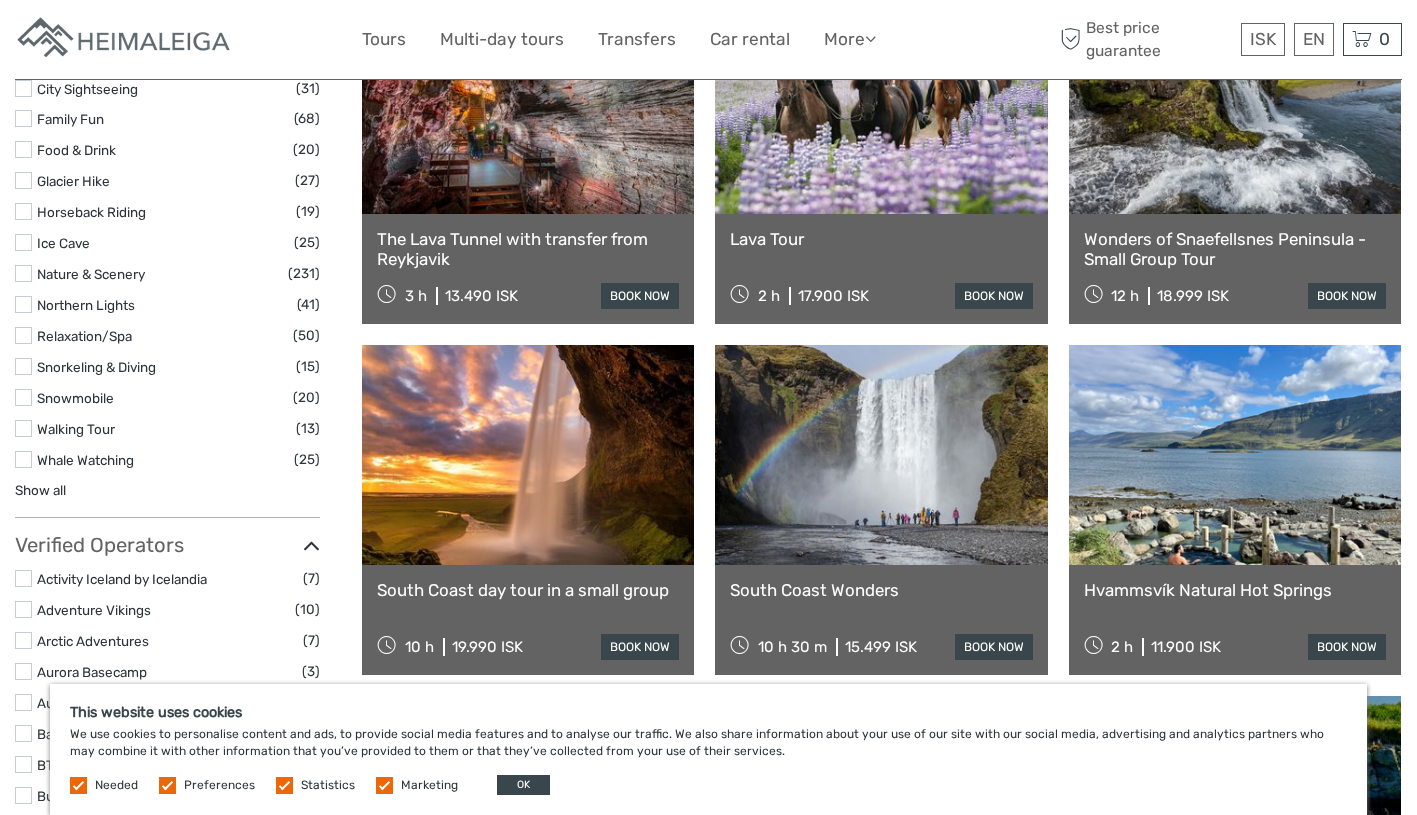 click at bounding box center [23, 459] 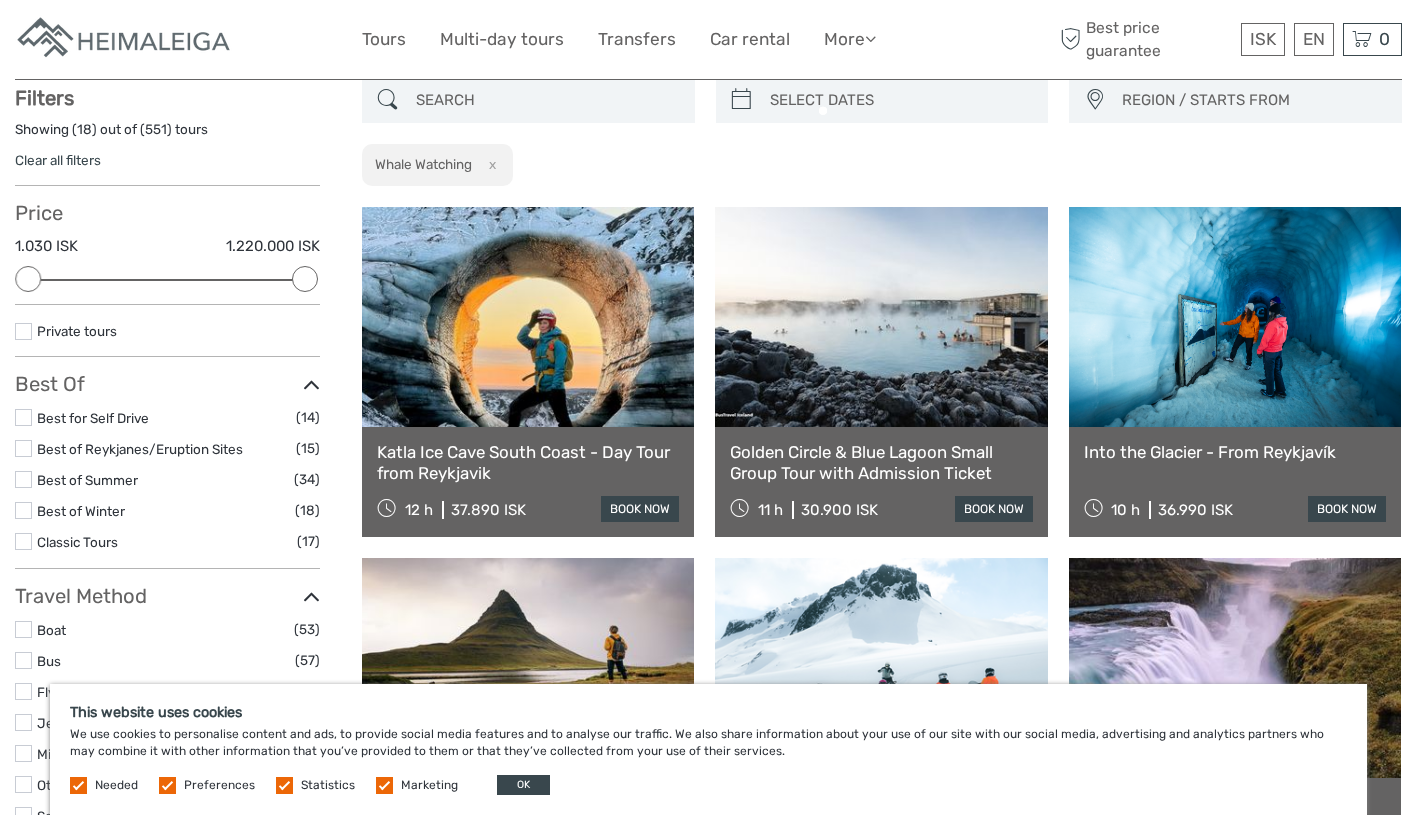 scroll, scrollTop: 113, scrollLeft: 0, axis: vertical 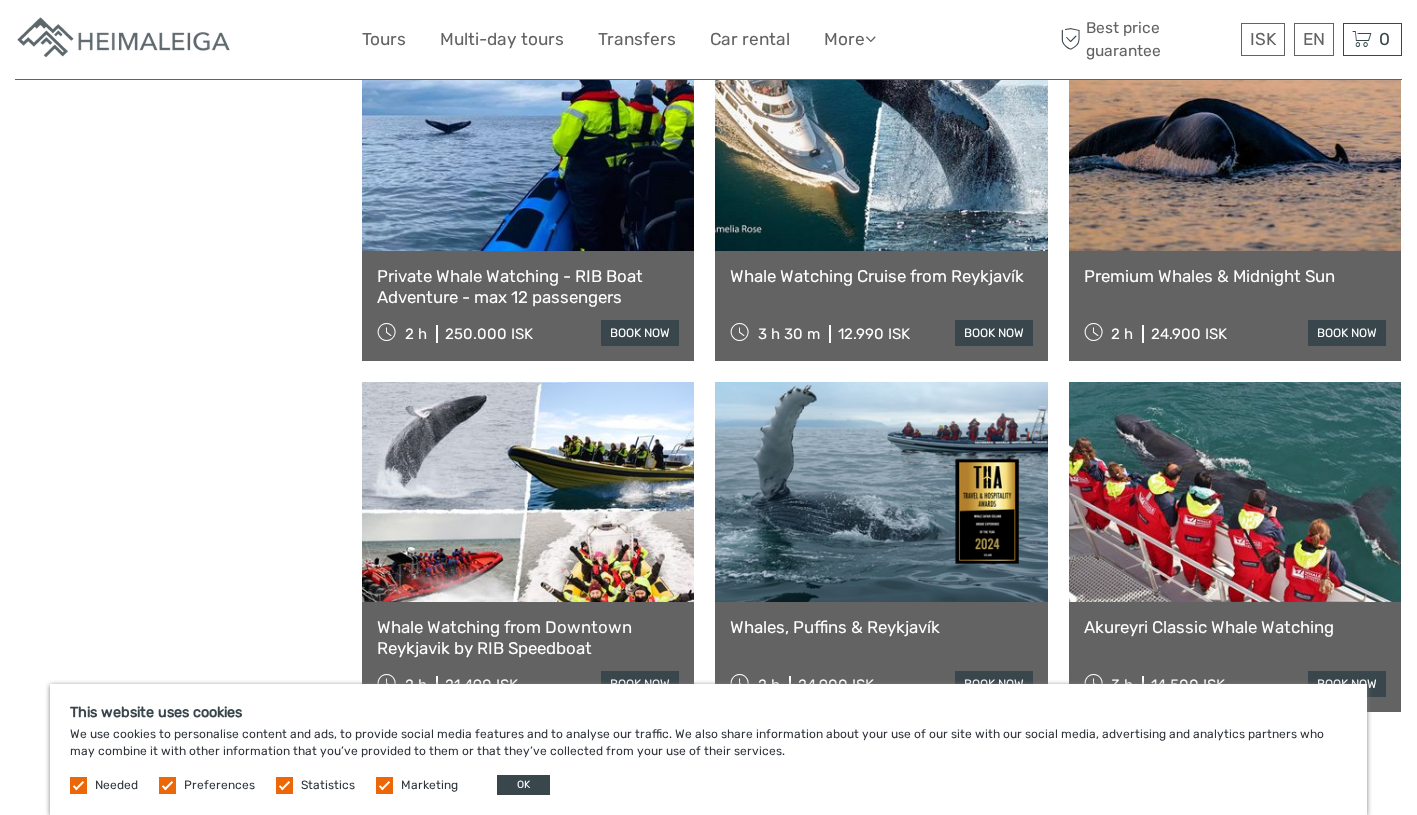click on "Whale Watching Cruise from Reykjavík" at bounding box center (881, 276) 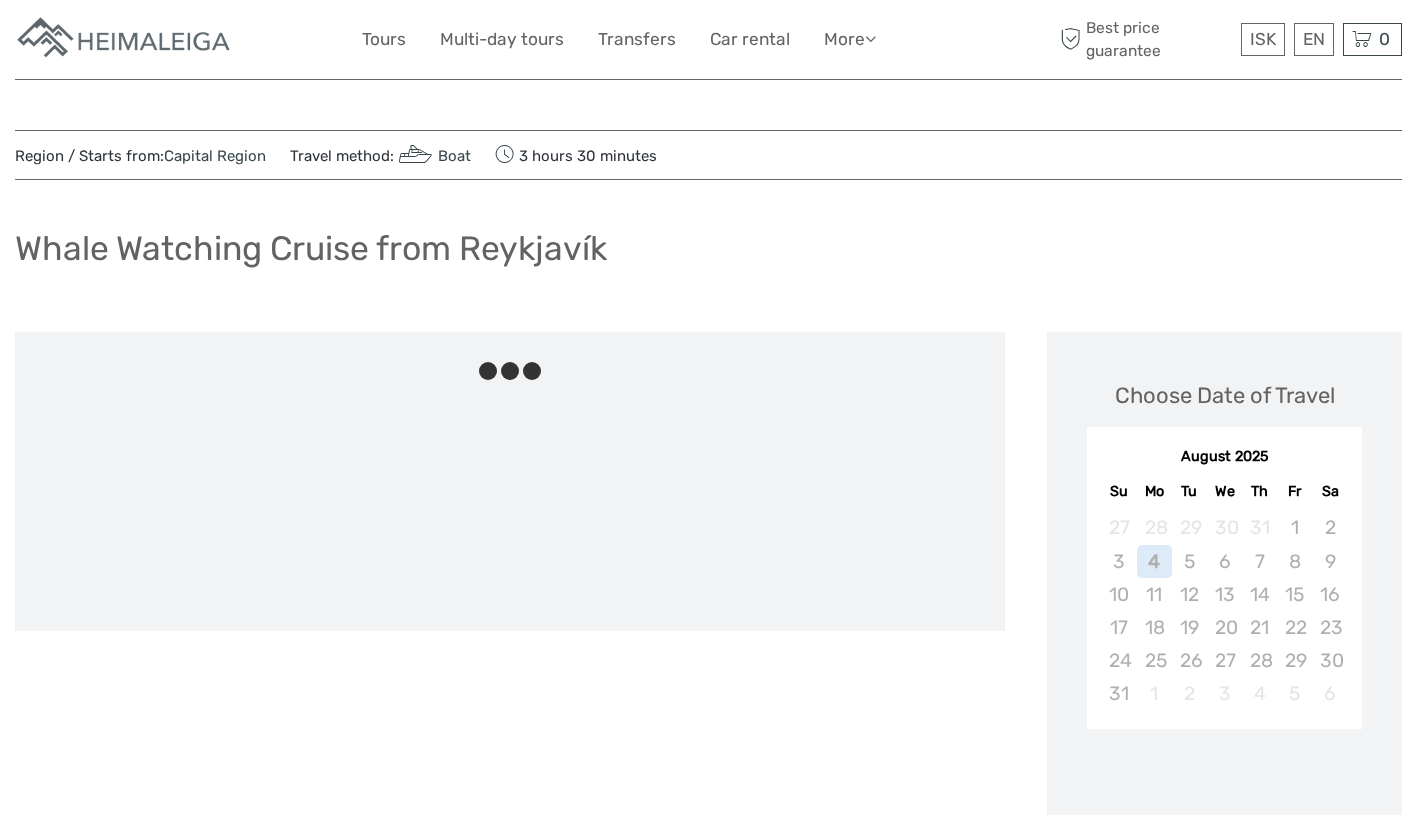 scroll, scrollTop: 0, scrollLeft: 0, axis: both 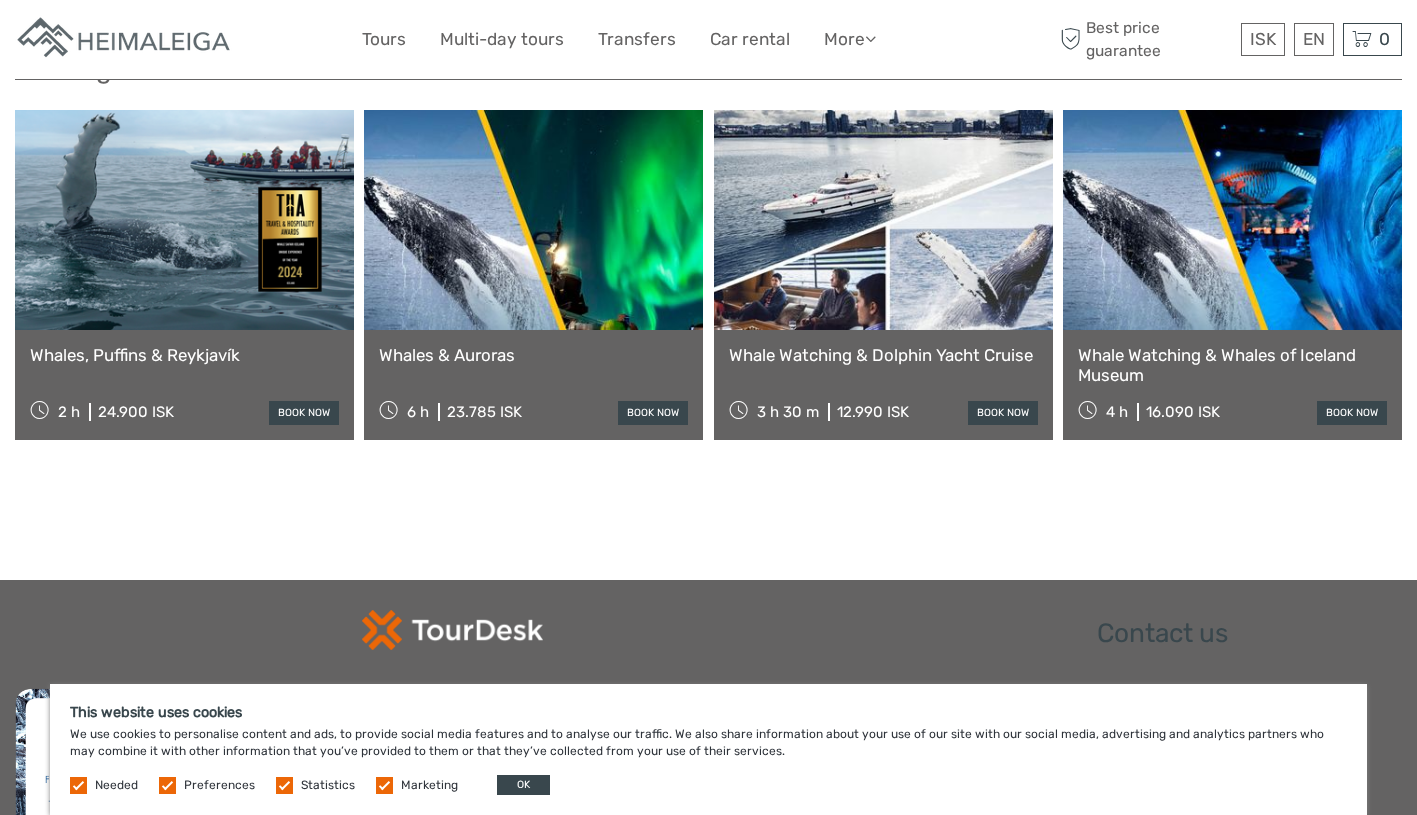 click on "Whale Watching & Dolphin Yacht Cruise" at bounding box center (883, 355) 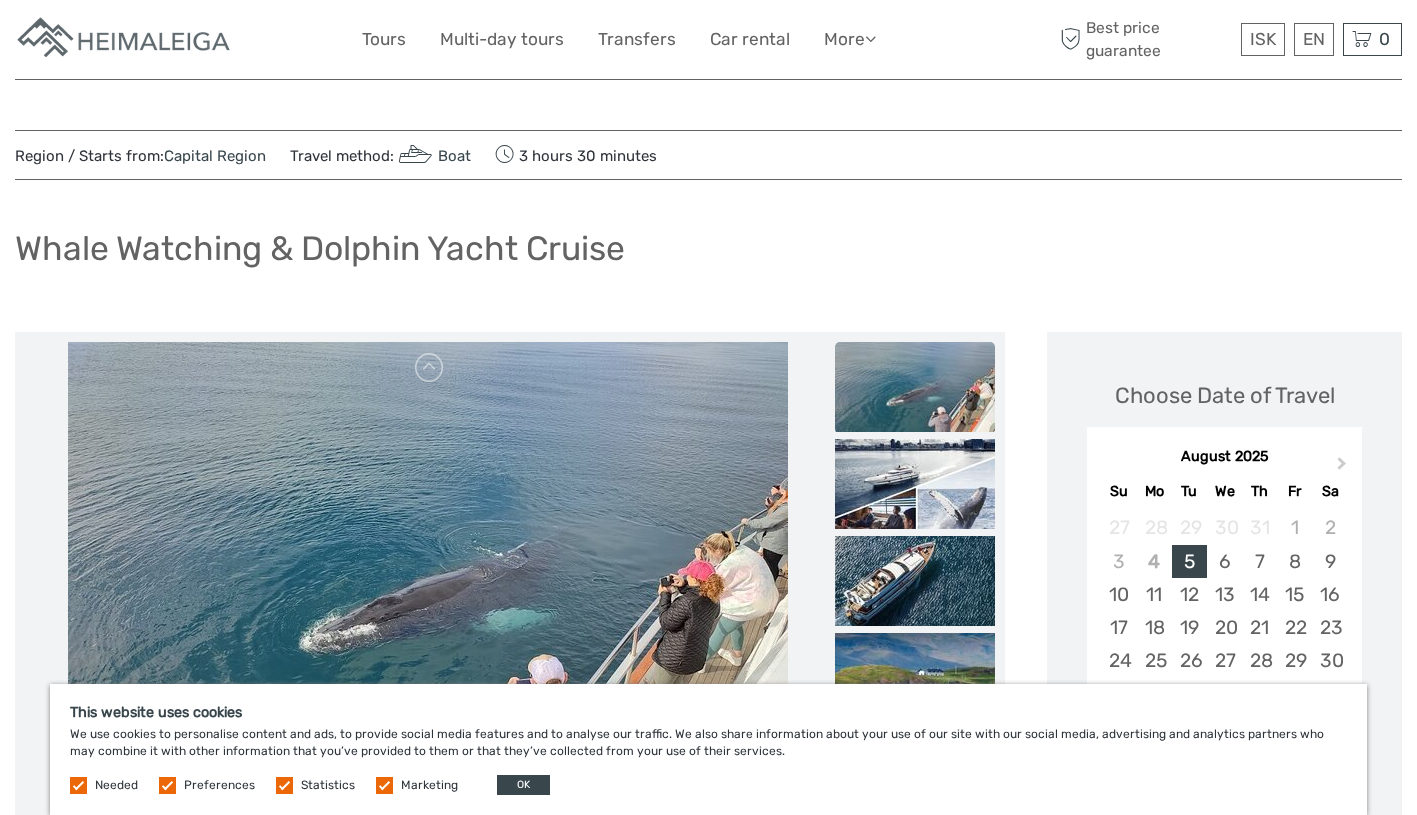 scroll, scrollTop: 0, scrollLeft: 0, axis: both 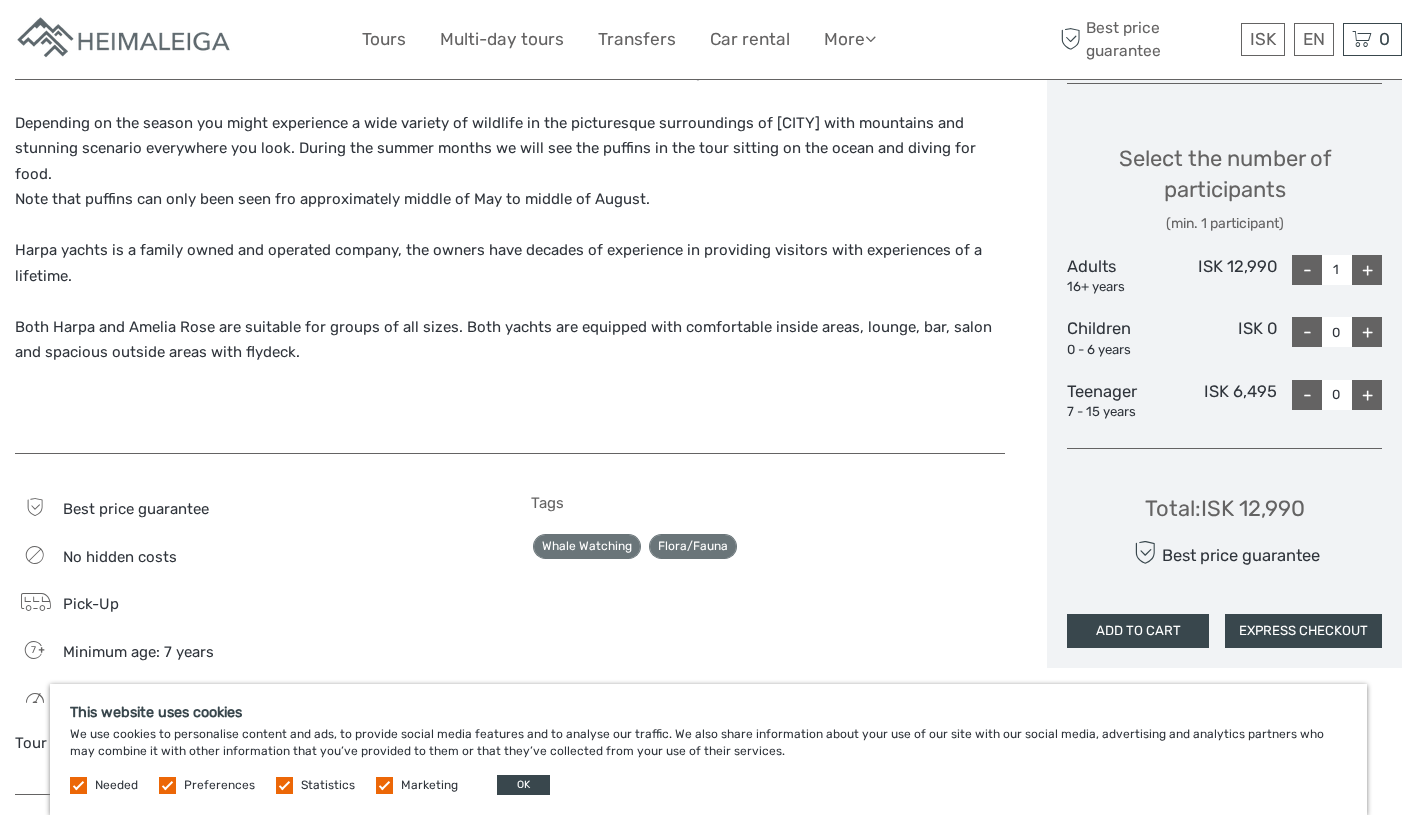 click on "+" at bounding box center (1367, 270) 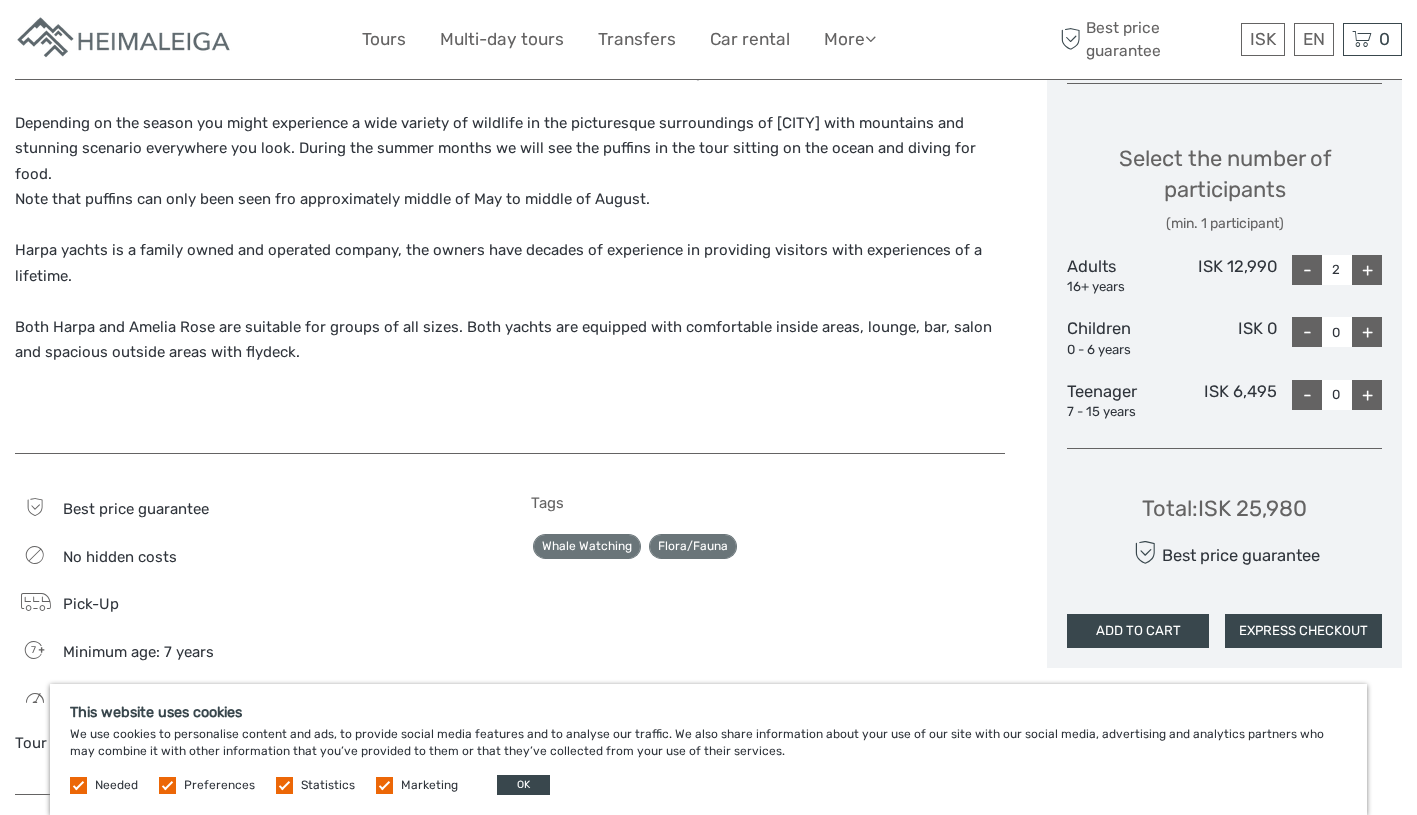 click on "+" at bounding box center (1367, 395) 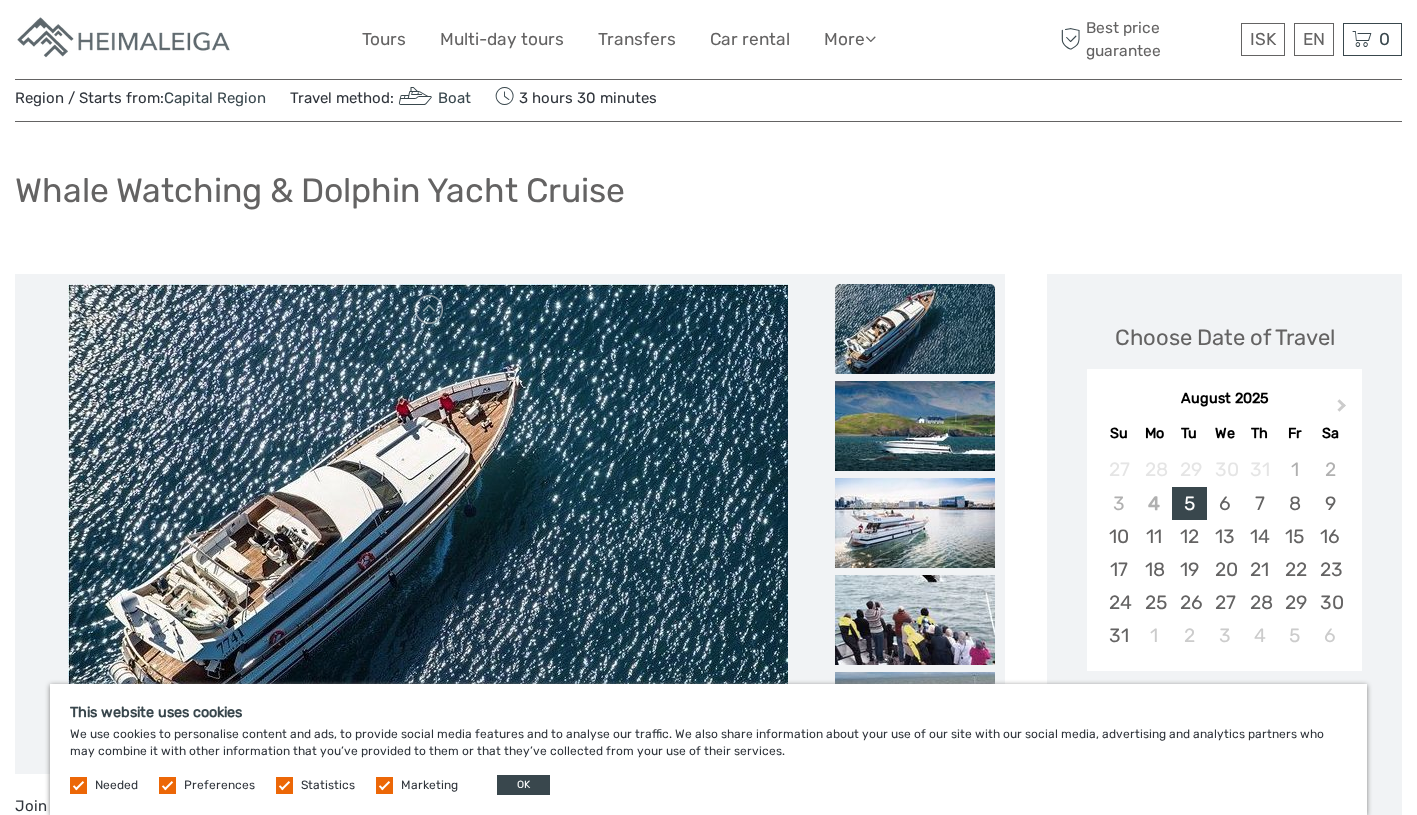 scroll, scrollTop: 0, scrollLeft: 0, axis: both 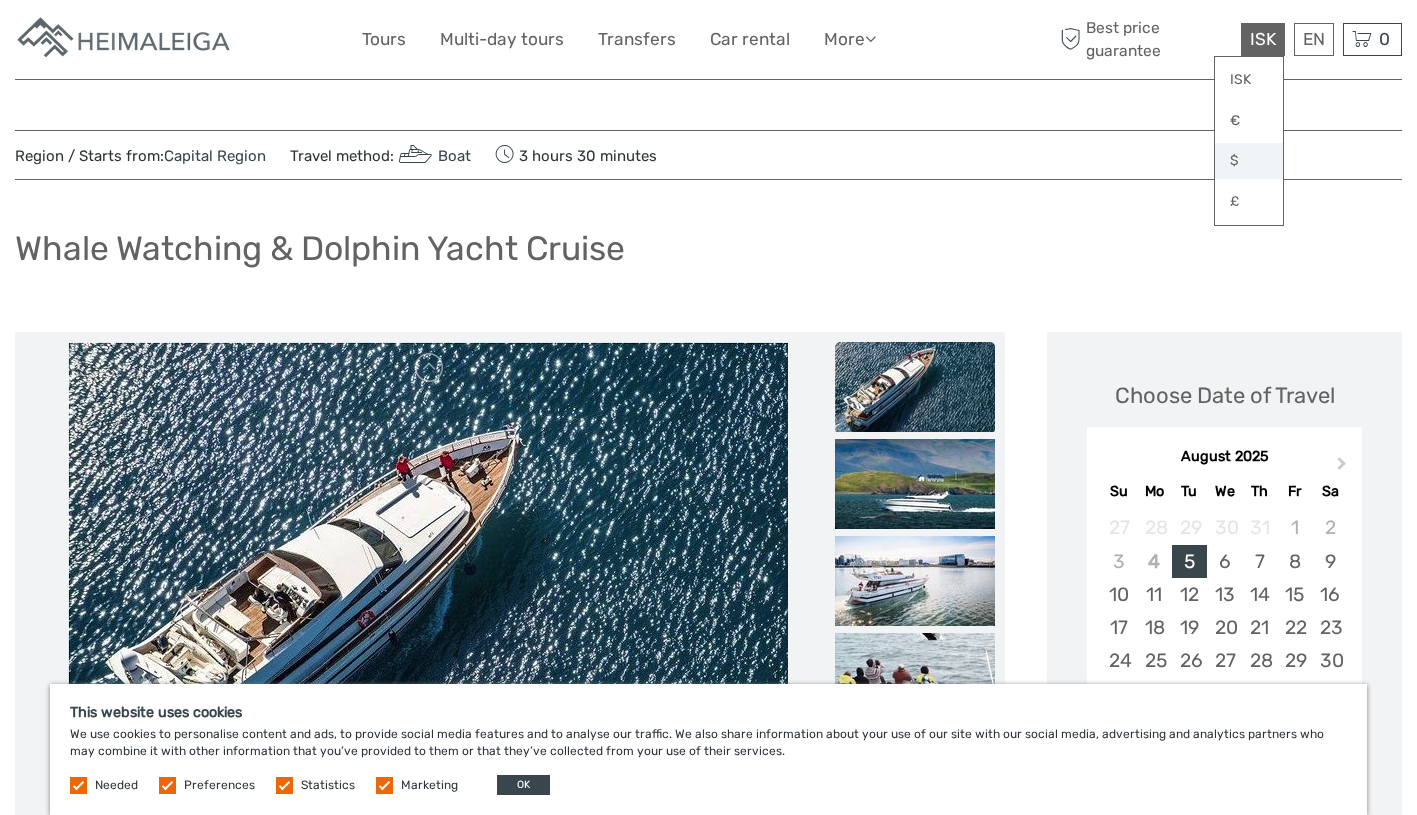 click on "$" at bounding box center (1249, 161) 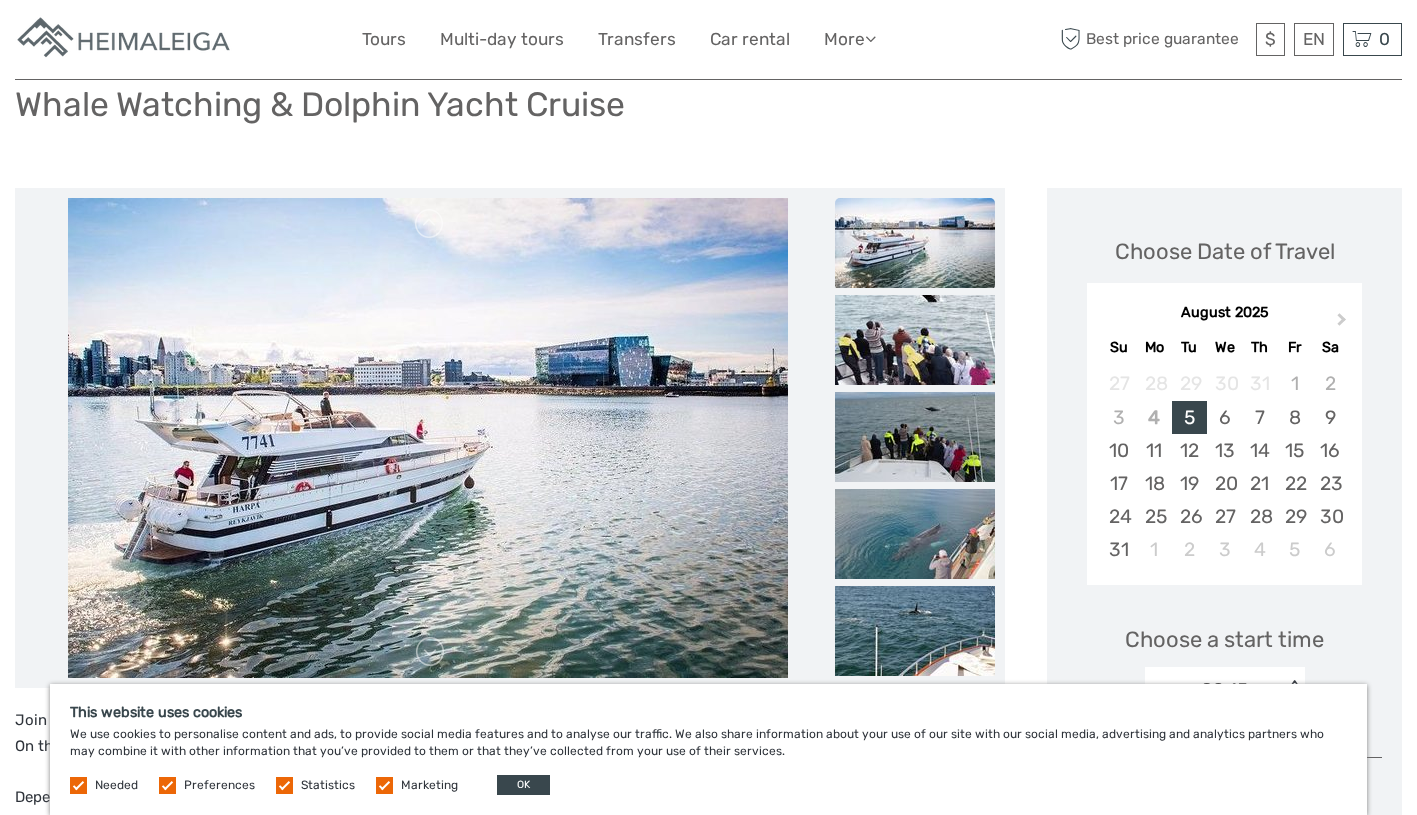 scroll, scrollTop: 246, scrollLeft: 0, axis: vertical 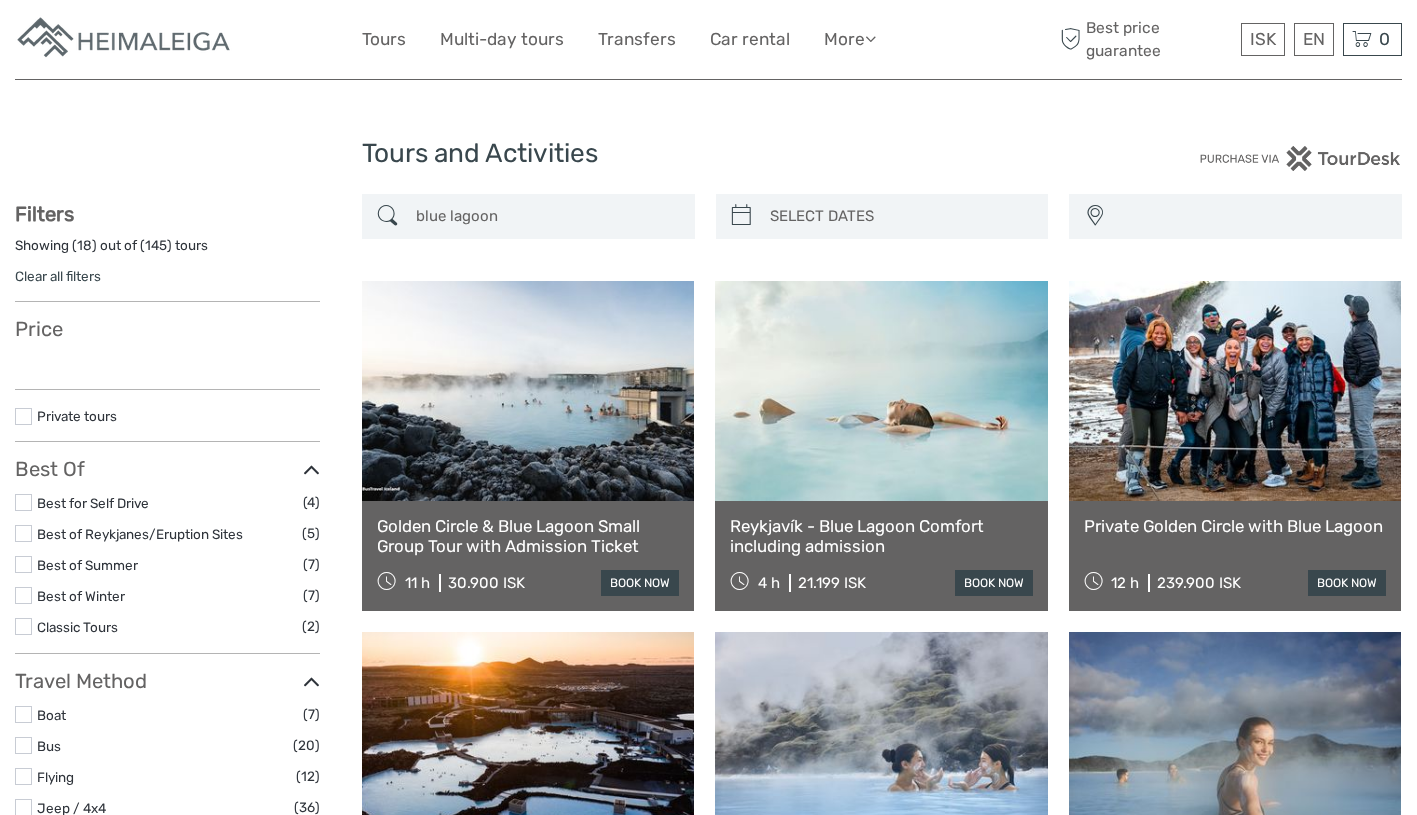 select 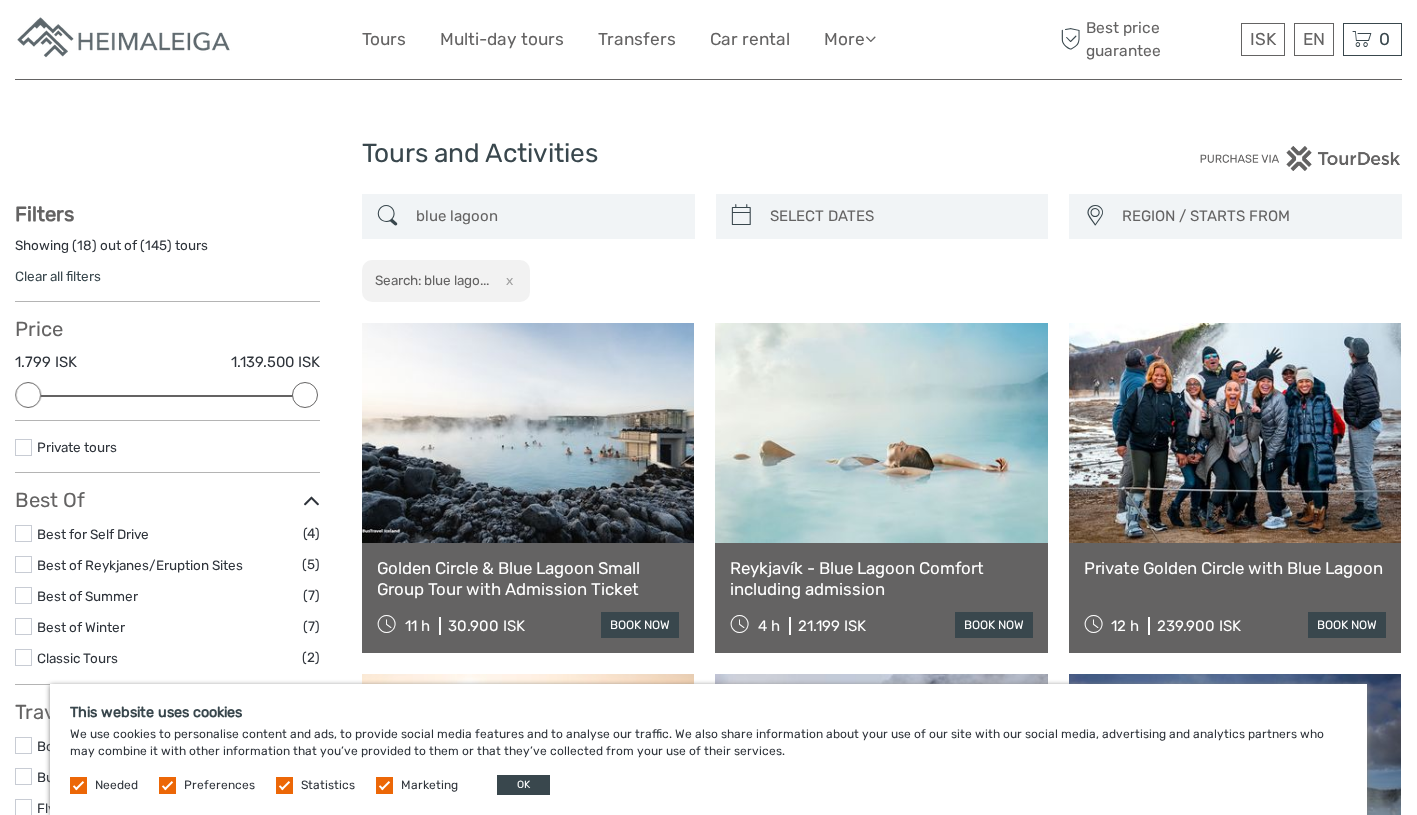 scroll, scrollTop: 0, scrollLeft: 0, axis: both 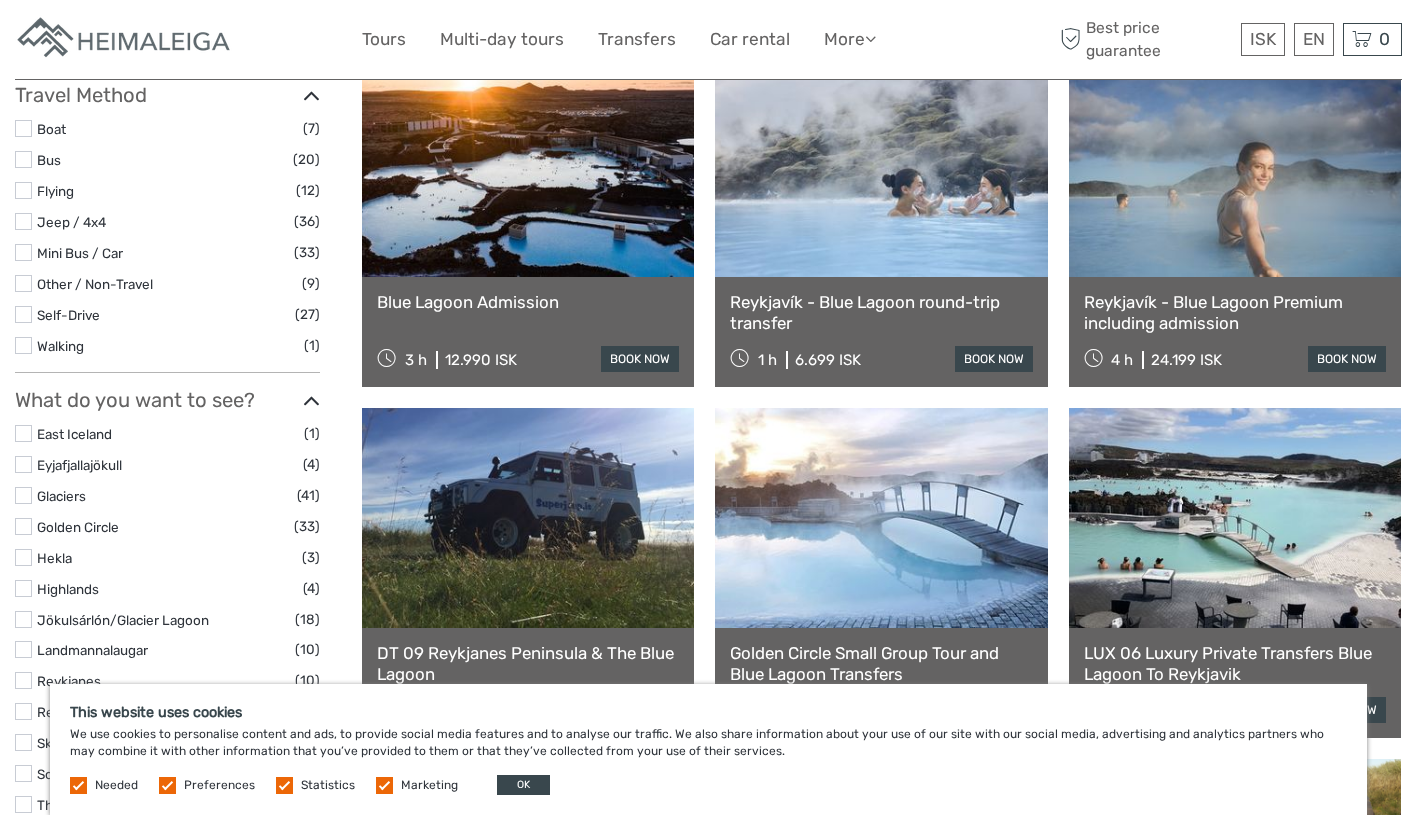 click on "Blue Lagoon Admission
3 h
12.990 ISK
book now" at bounding box center (528, 332) 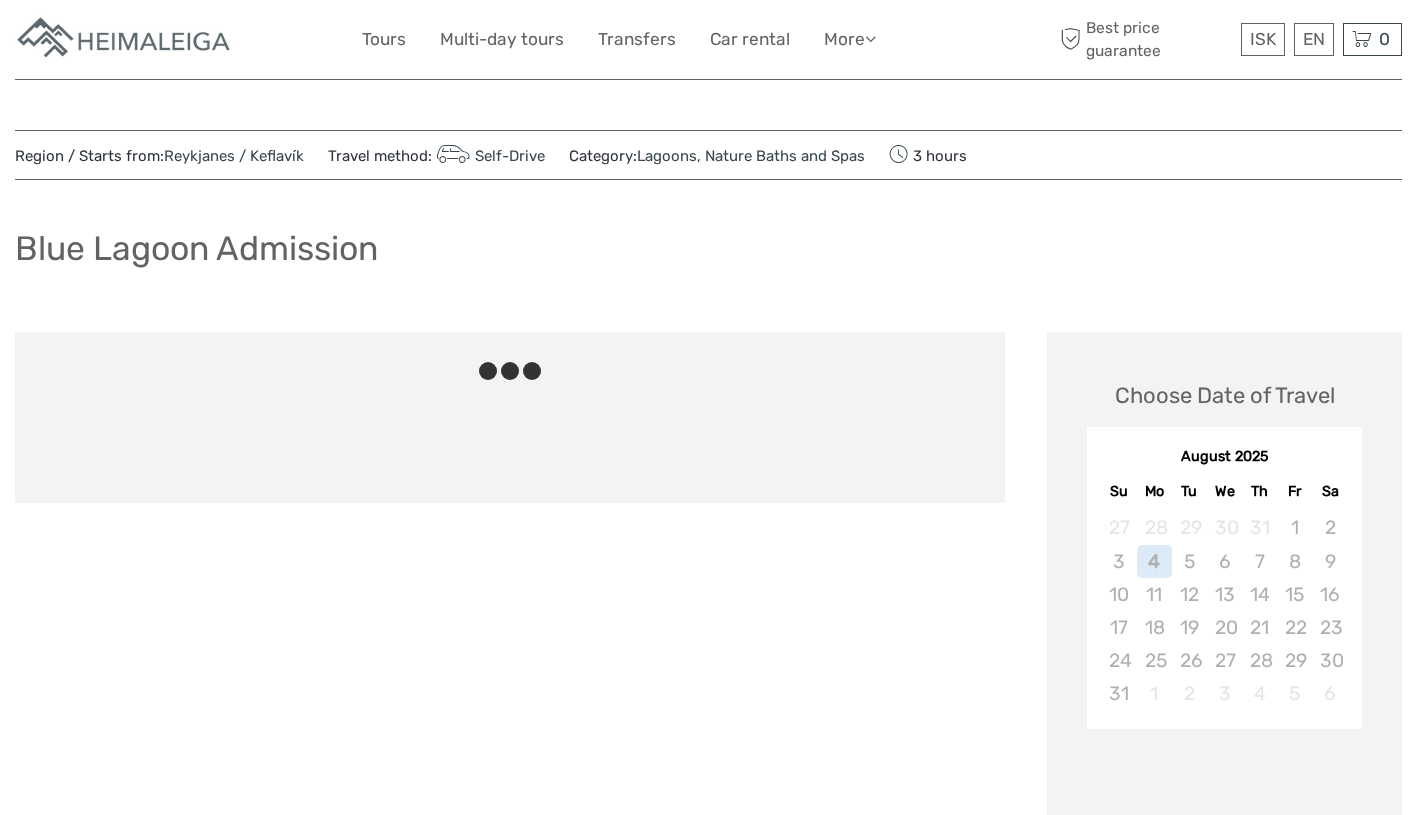scroll, scrollTop: 0, scrollLeft: 0, axis: both 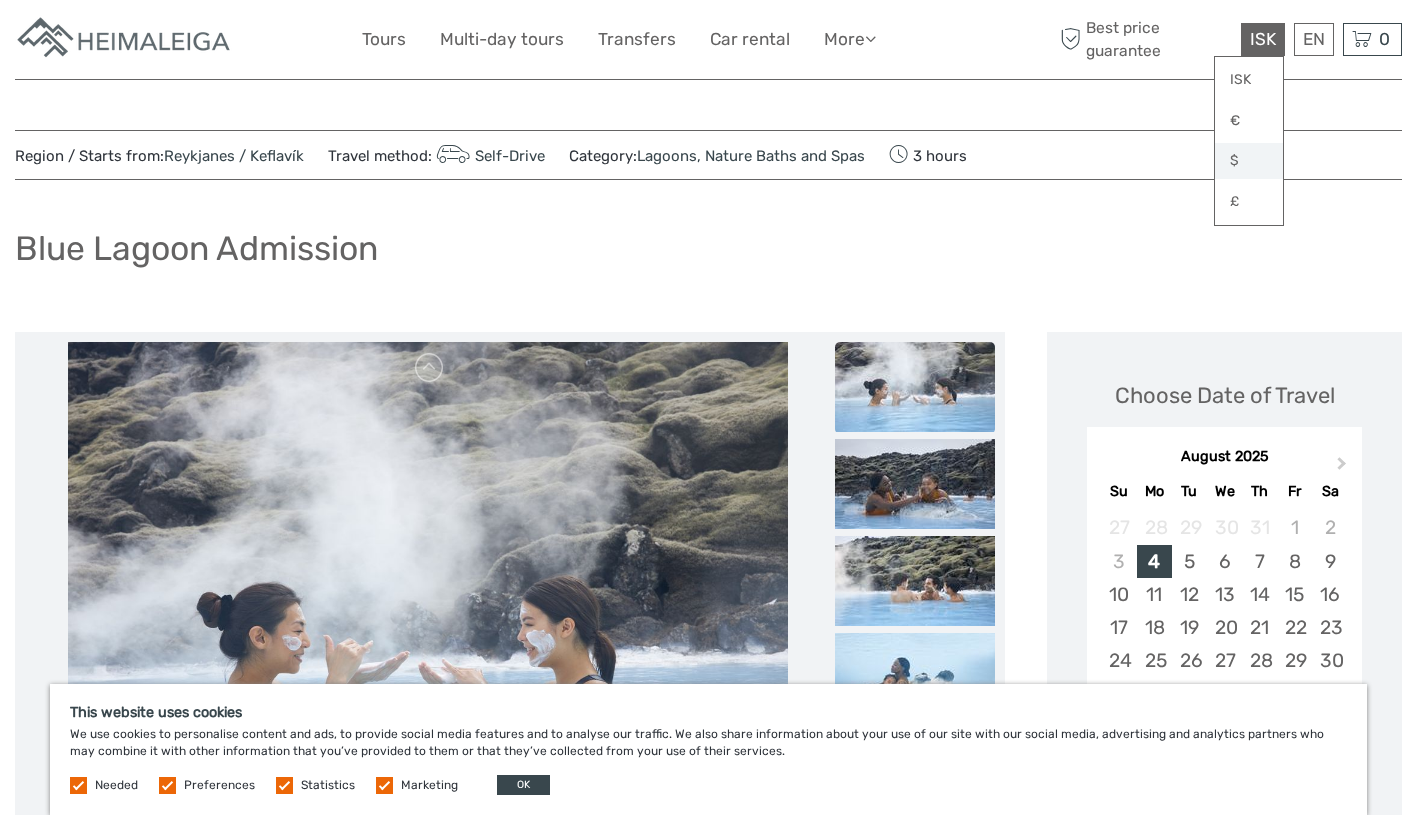 click on "$" at bounding box center [1249, 161] 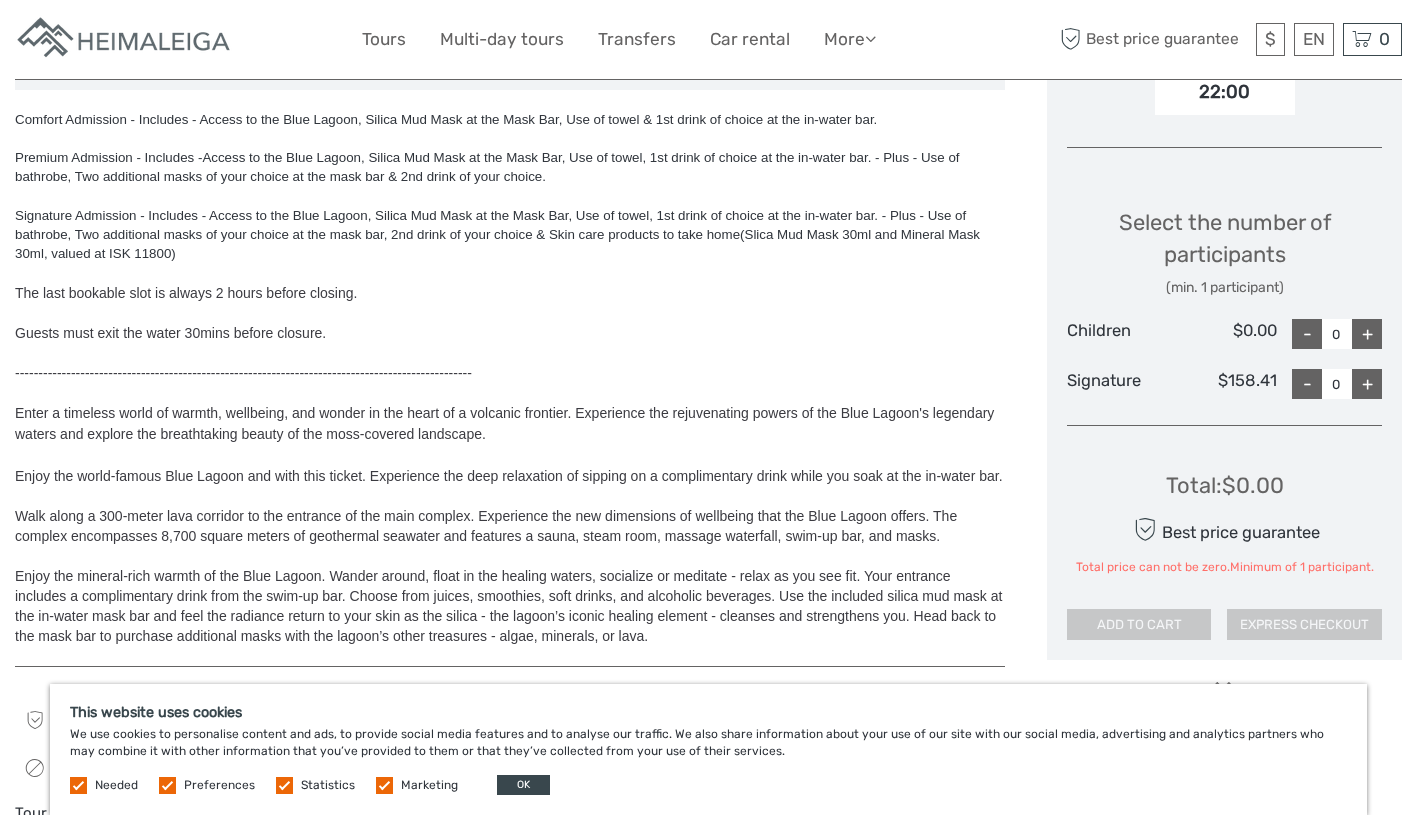 scroll, scrollTop: 860, scrollLeft: 0, axis: vertical 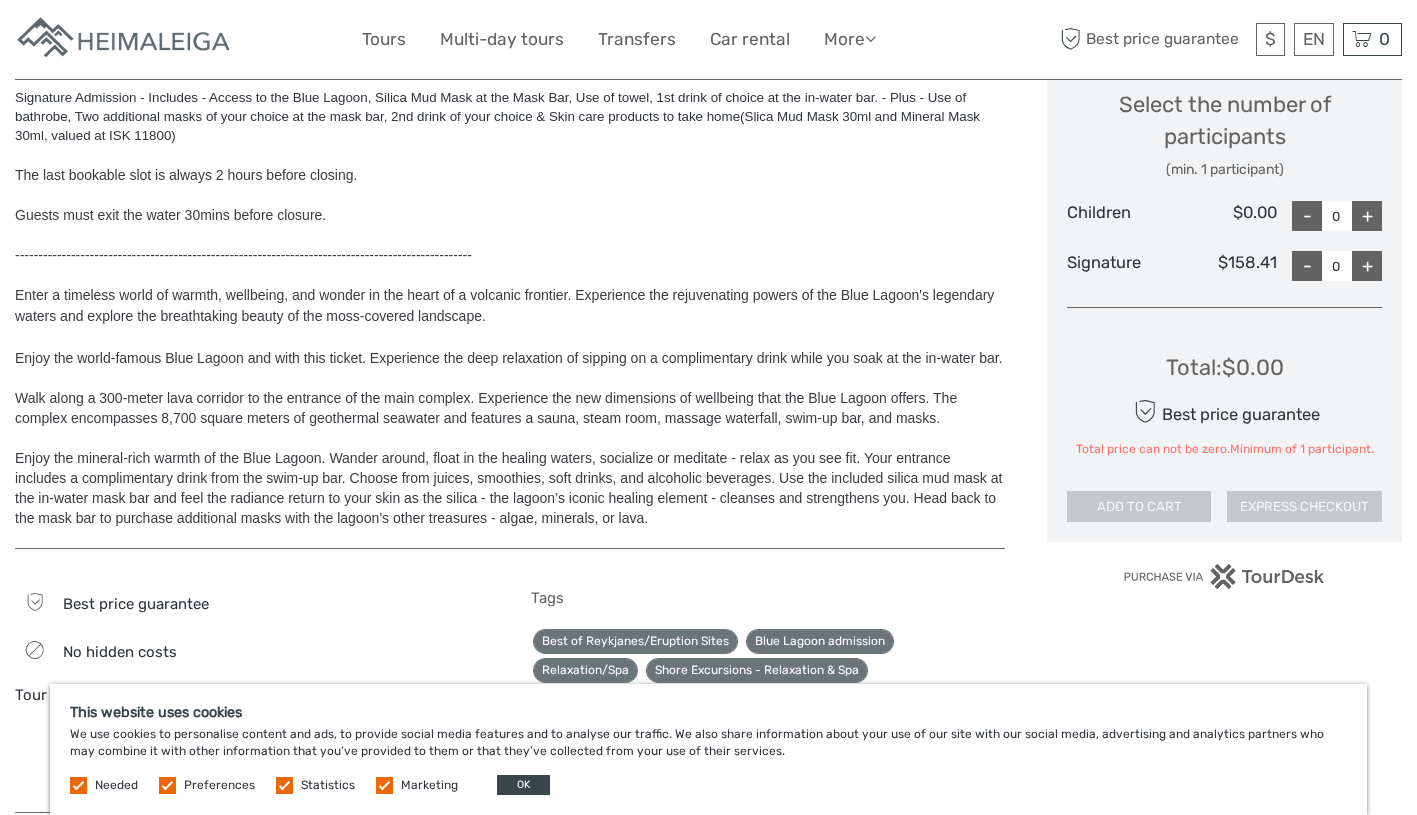 click on "+" at bounding box center [1367, 266] 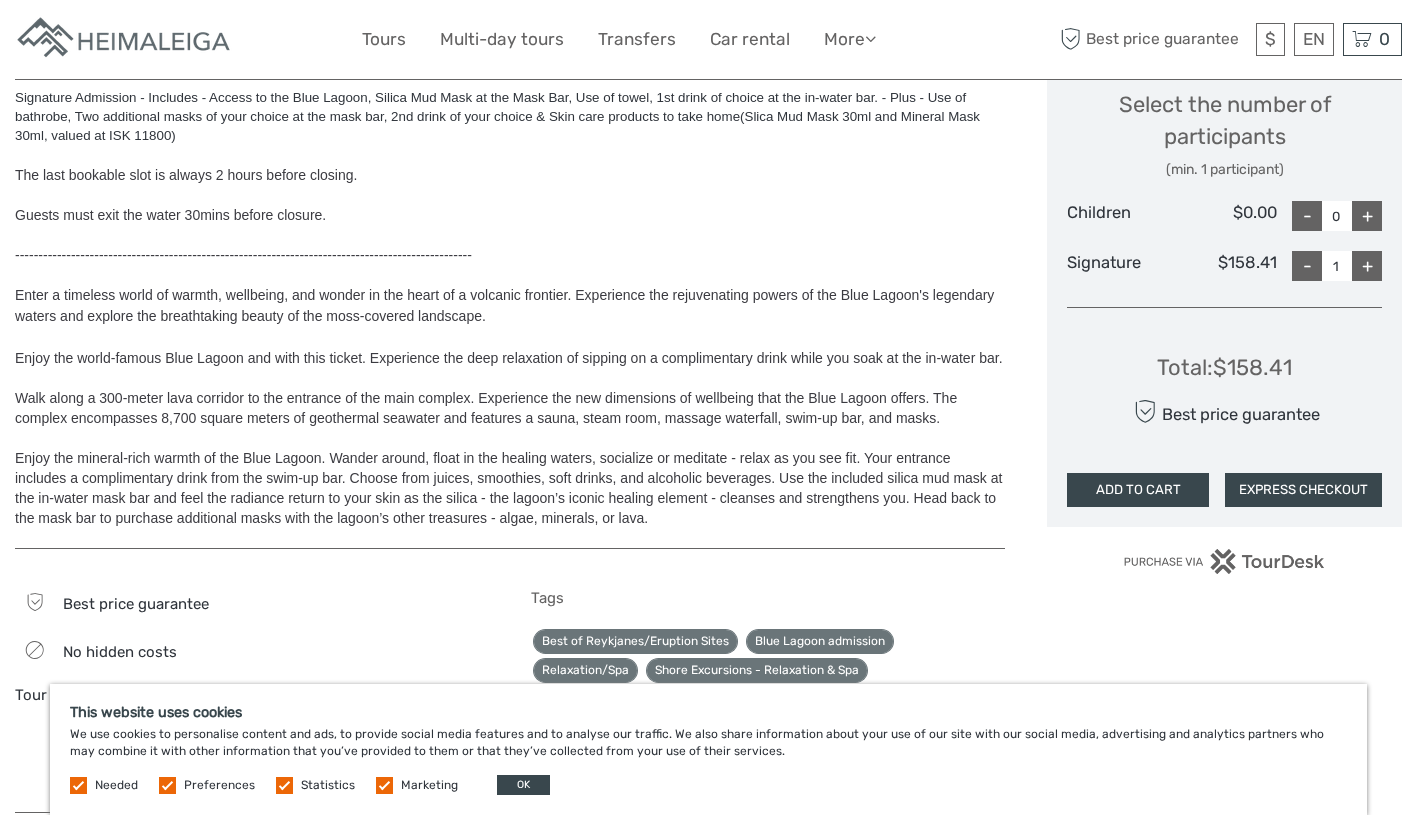 click on "+" at bounding box center (1367, 266) 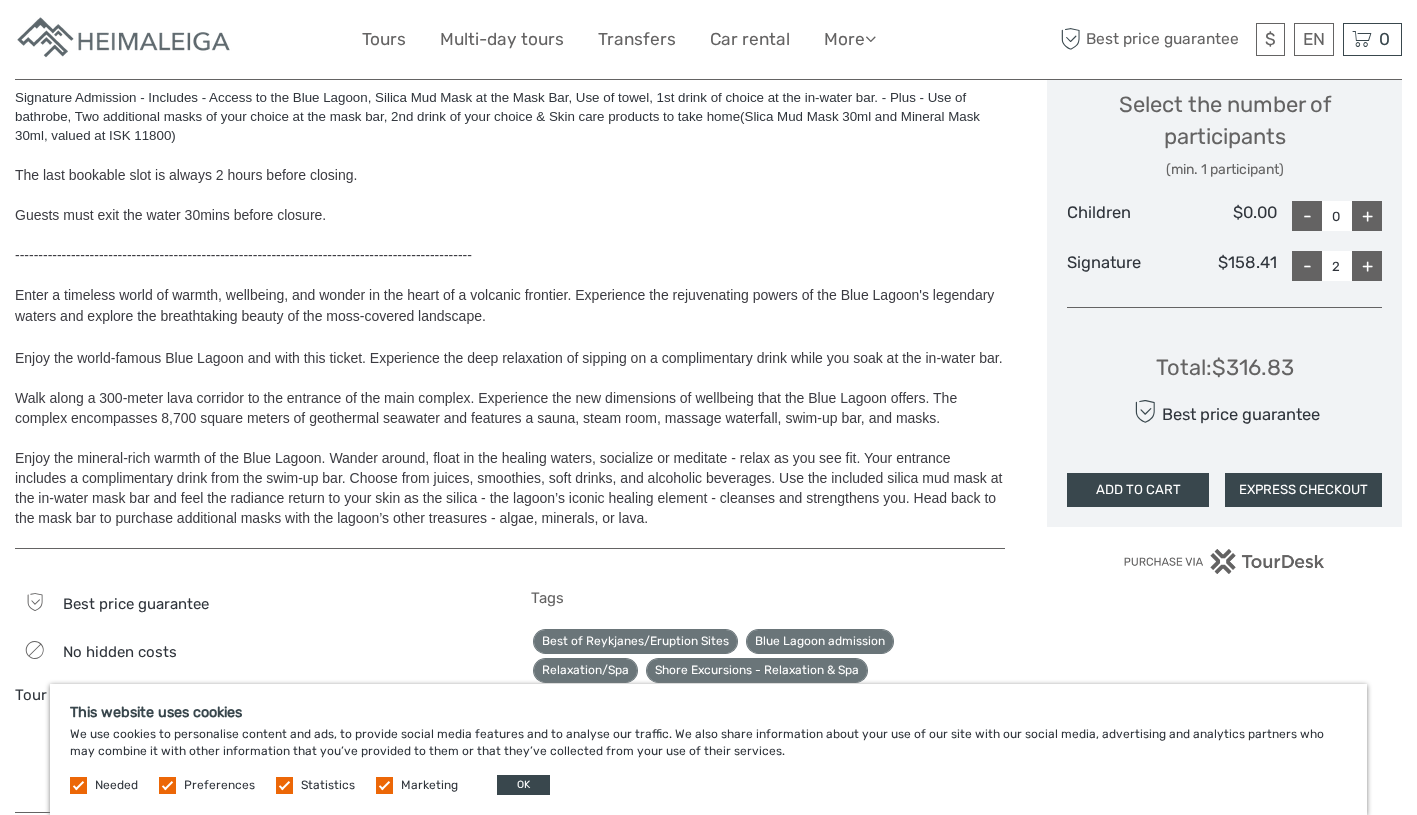 click on "+" at bounding box center (1367, 266) 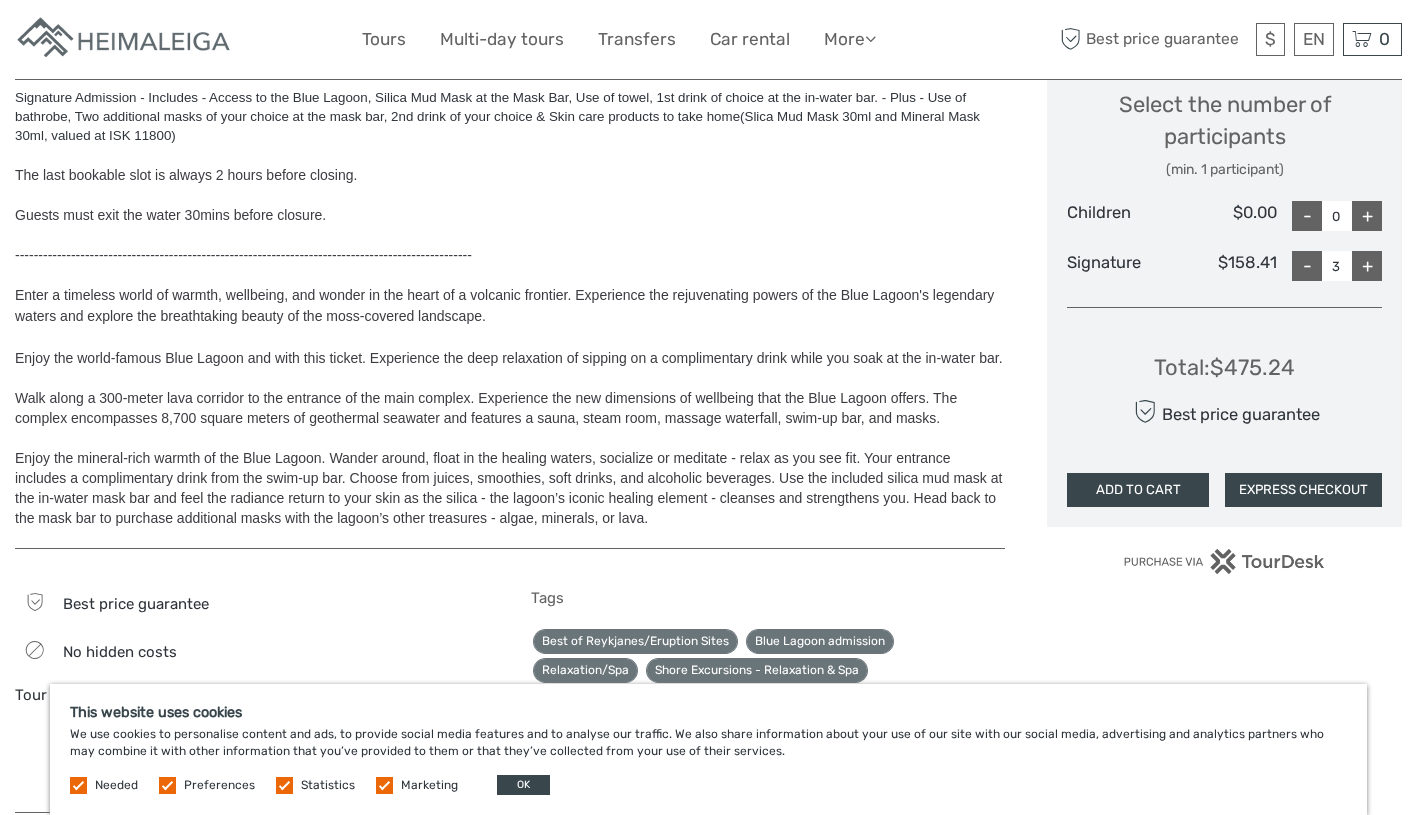 click on "-" at bounding box center (1307, 266) 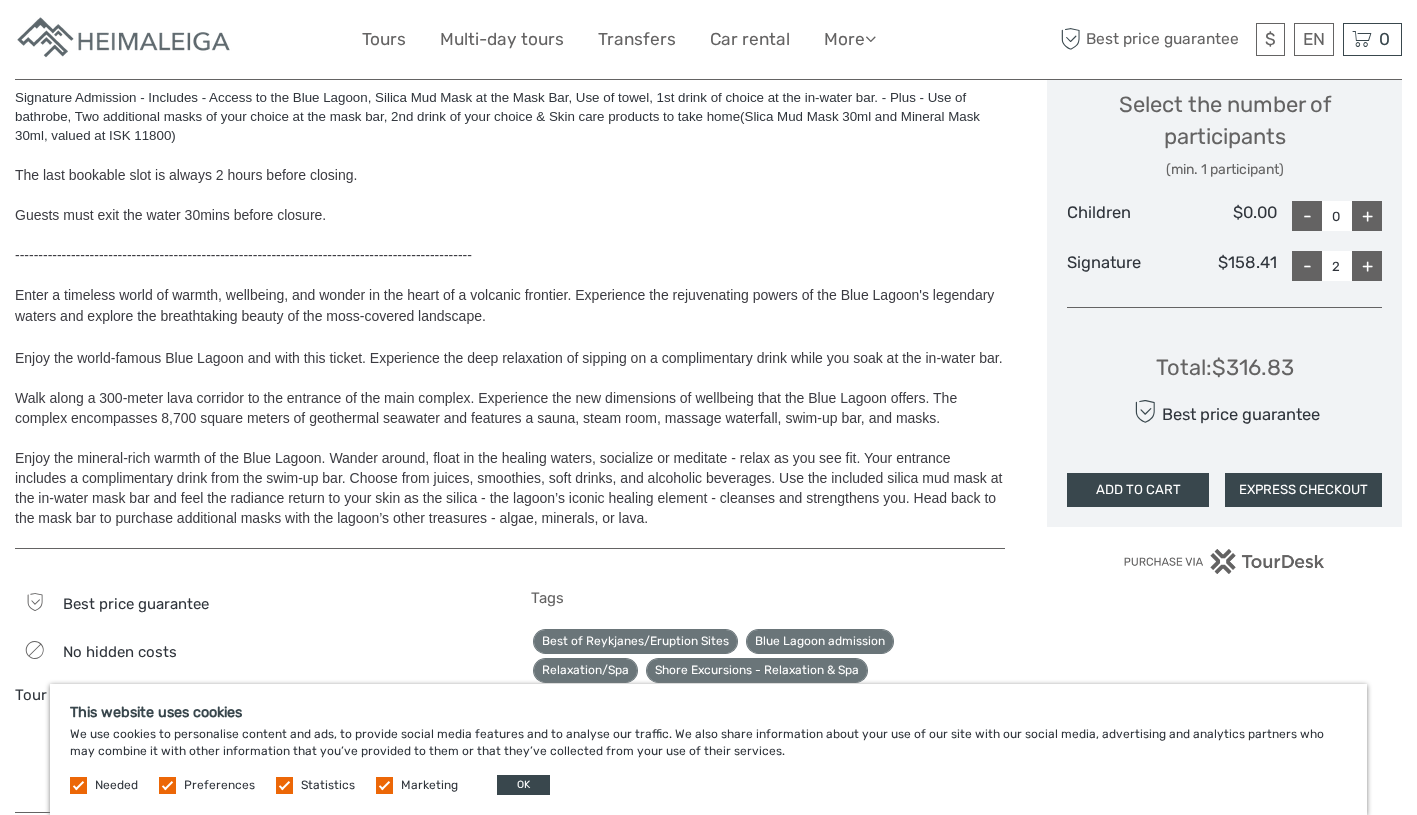 click on "-" at bounding box center [1307, 266] 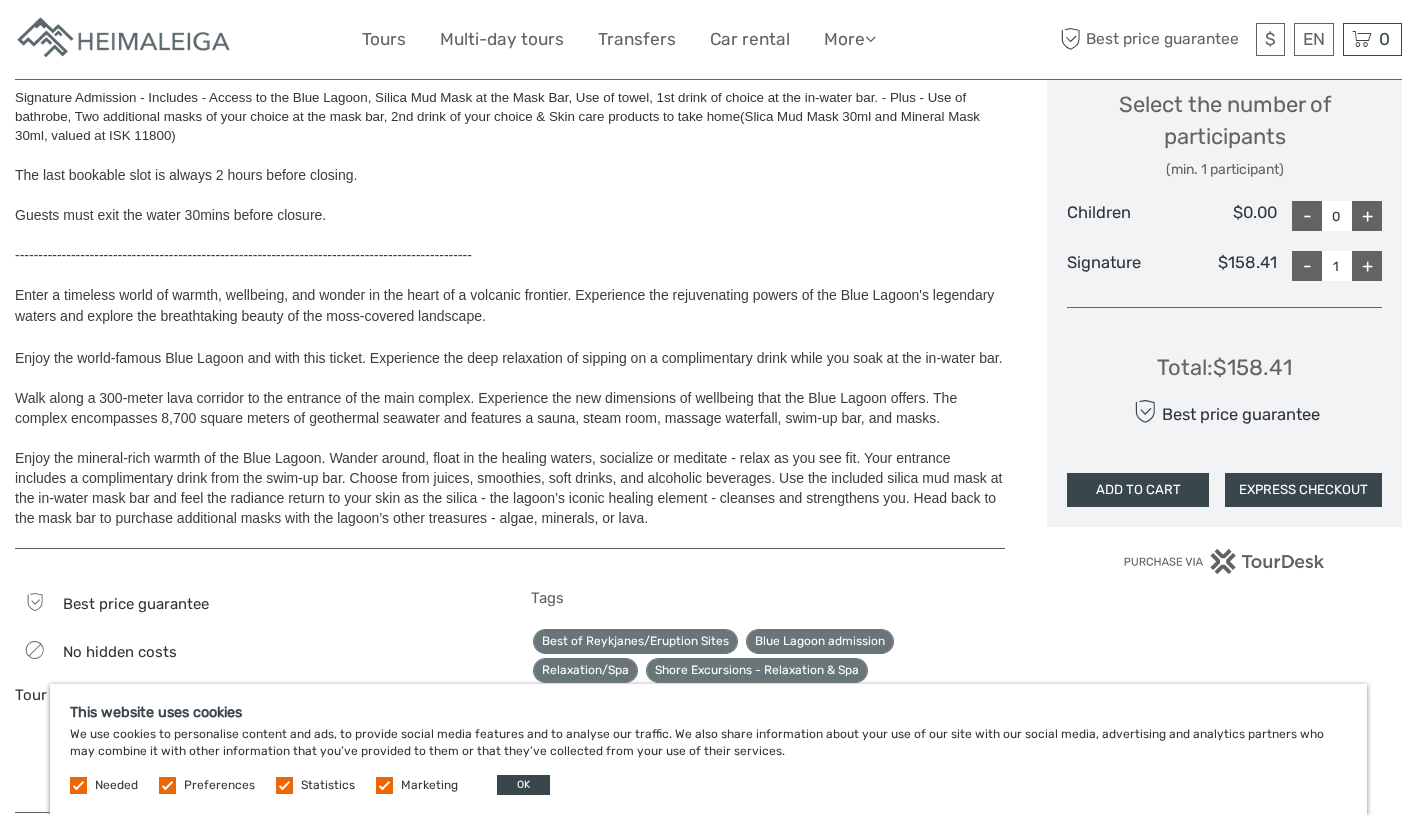 click on "-" at bounding box center (1307, 266) 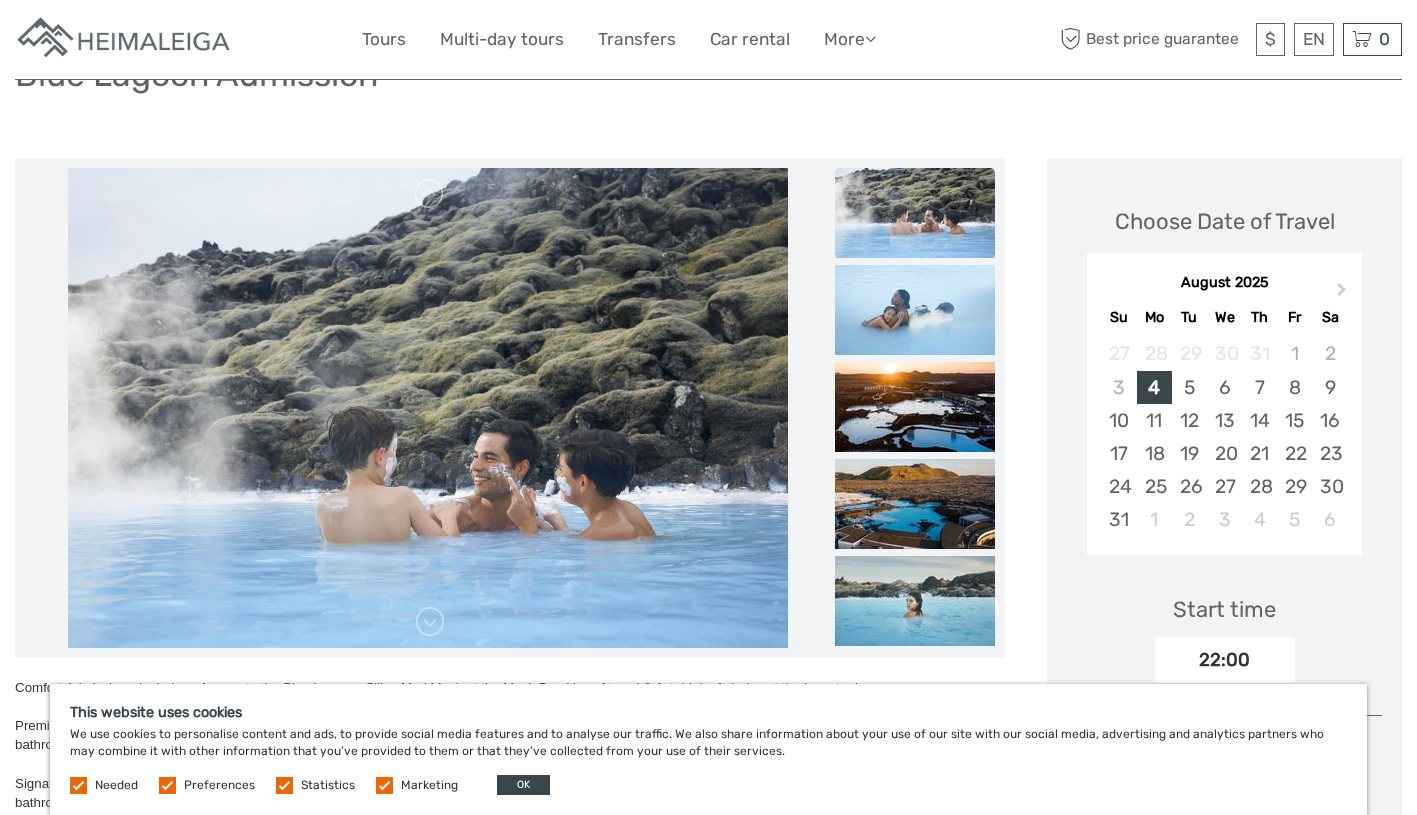scroll, scrollTop: 75, scrollLeft: 0, axis: vertical 